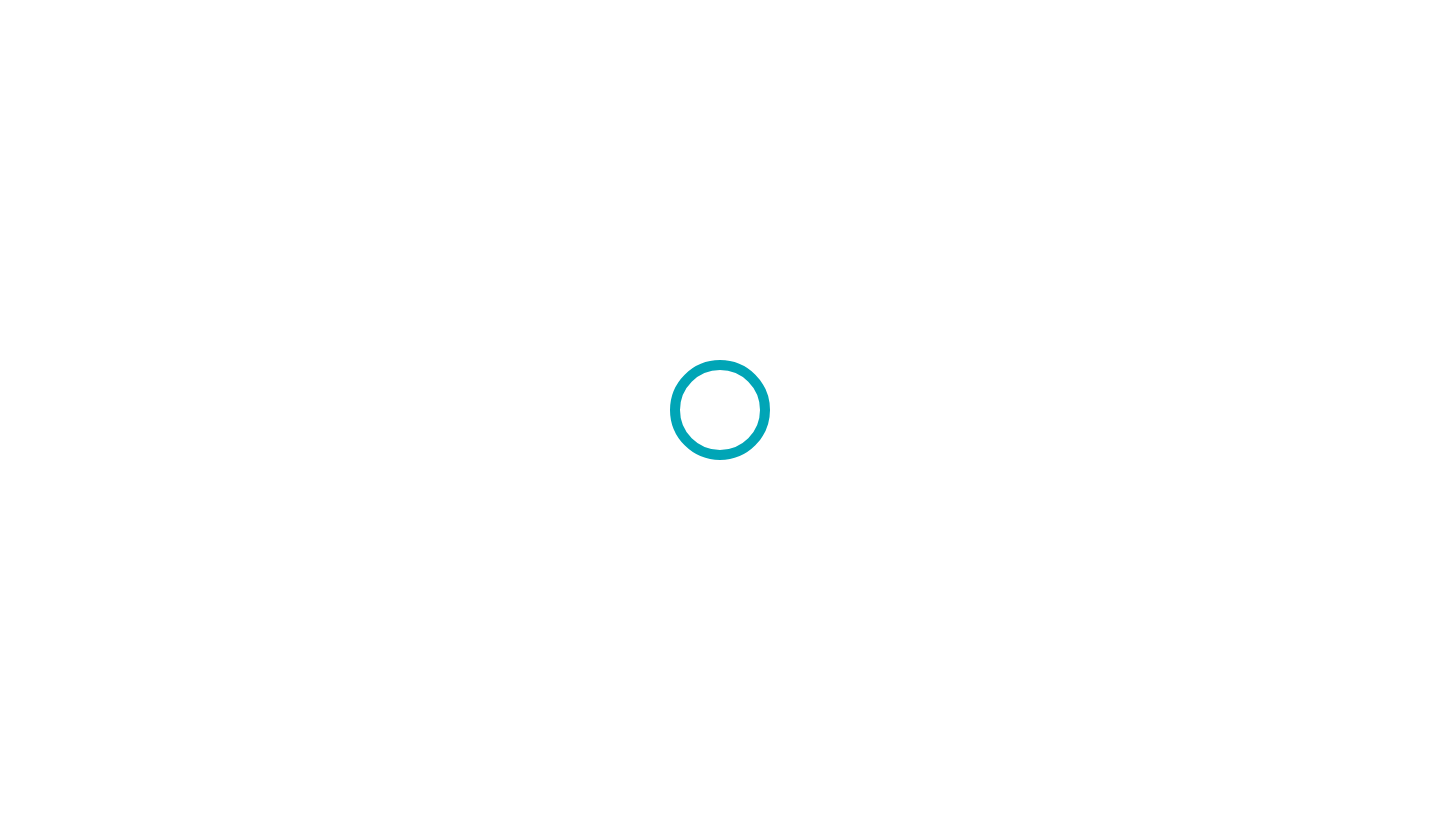 scroll, scrollTop: 0, scrollLeft: 0, axis: both 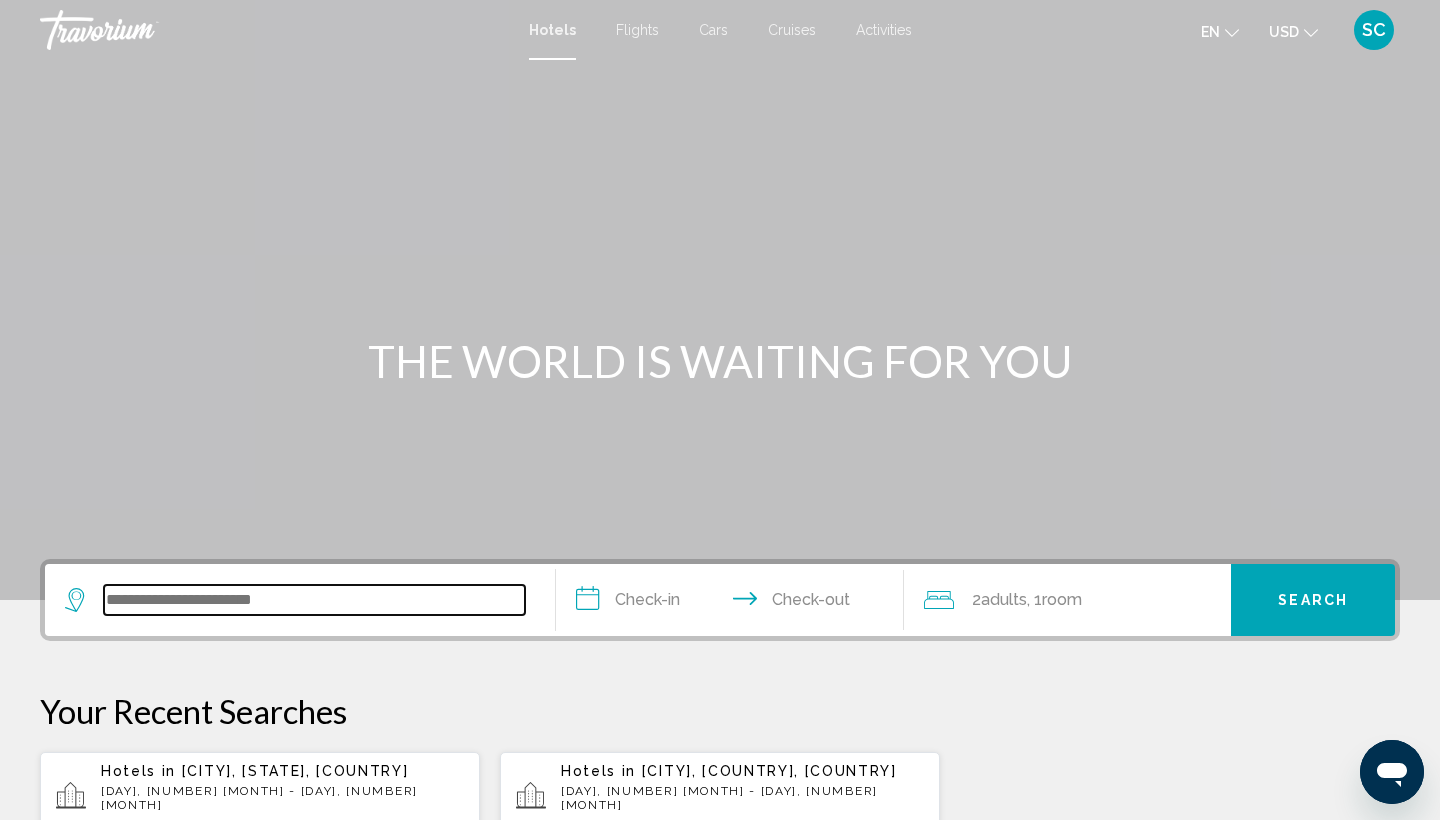 click at bounding box center [314, 600] 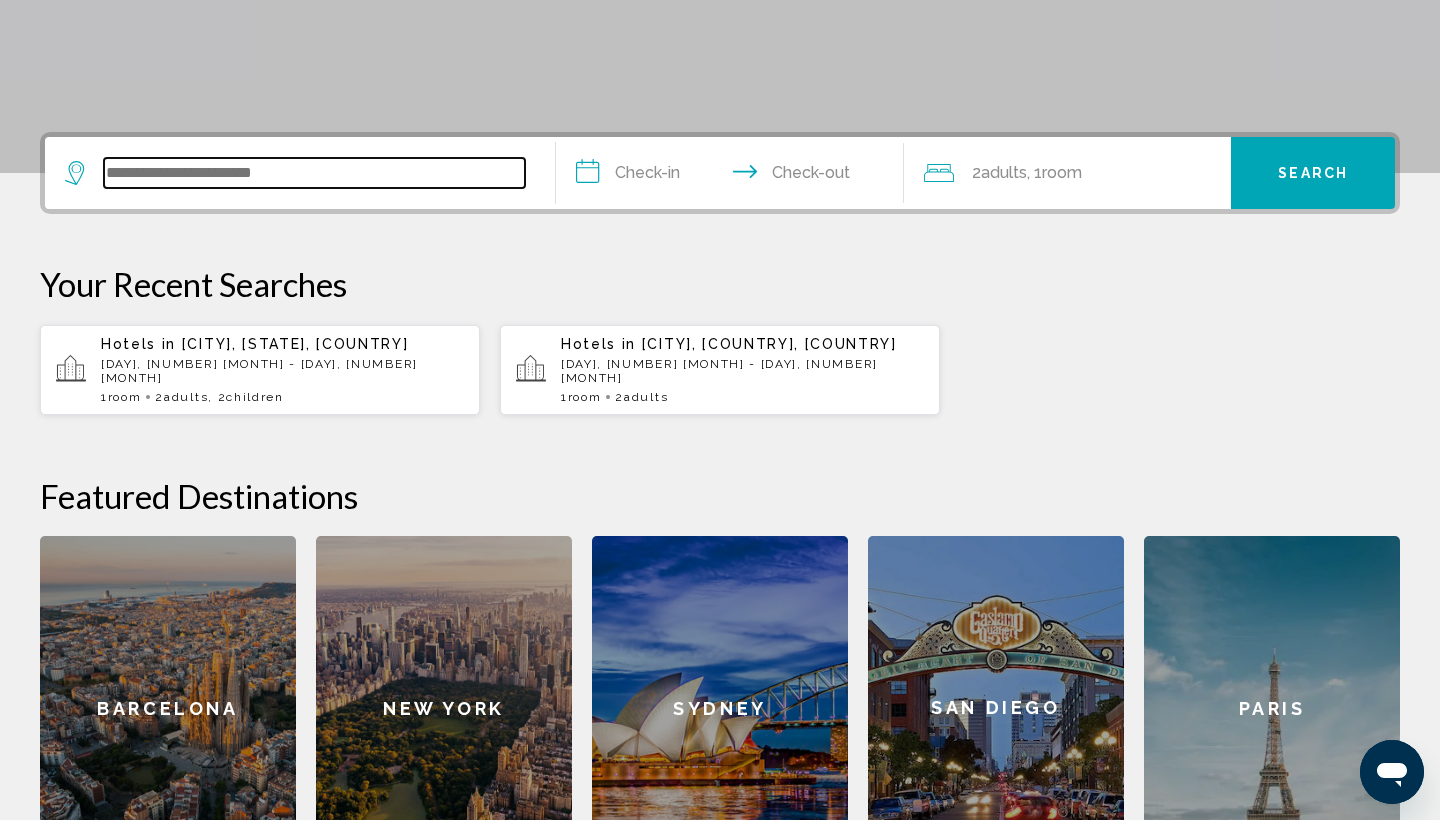 scroll, scrollTop: 494, scrollLeft: 0, axis: vertical 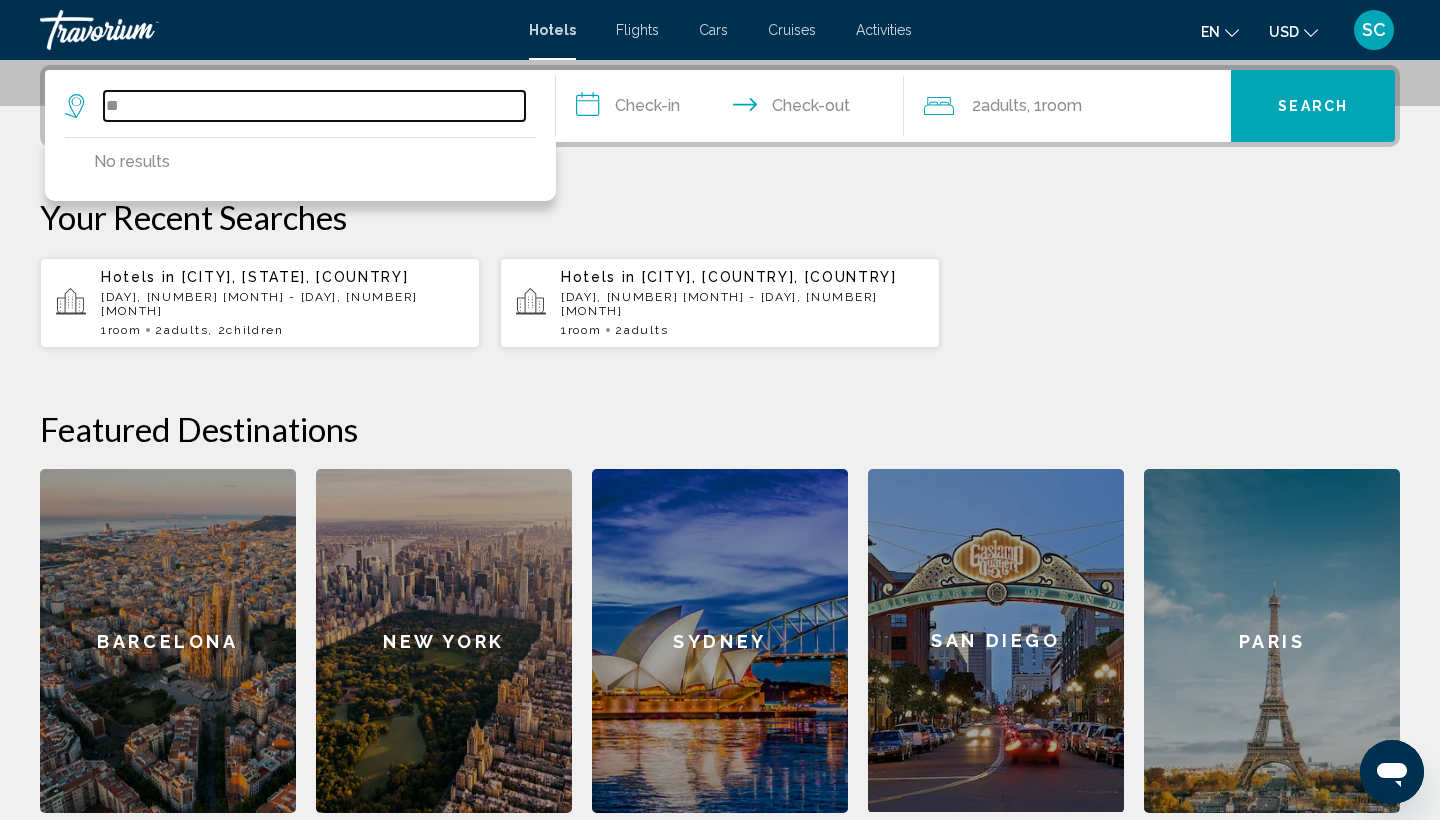 type on "*" 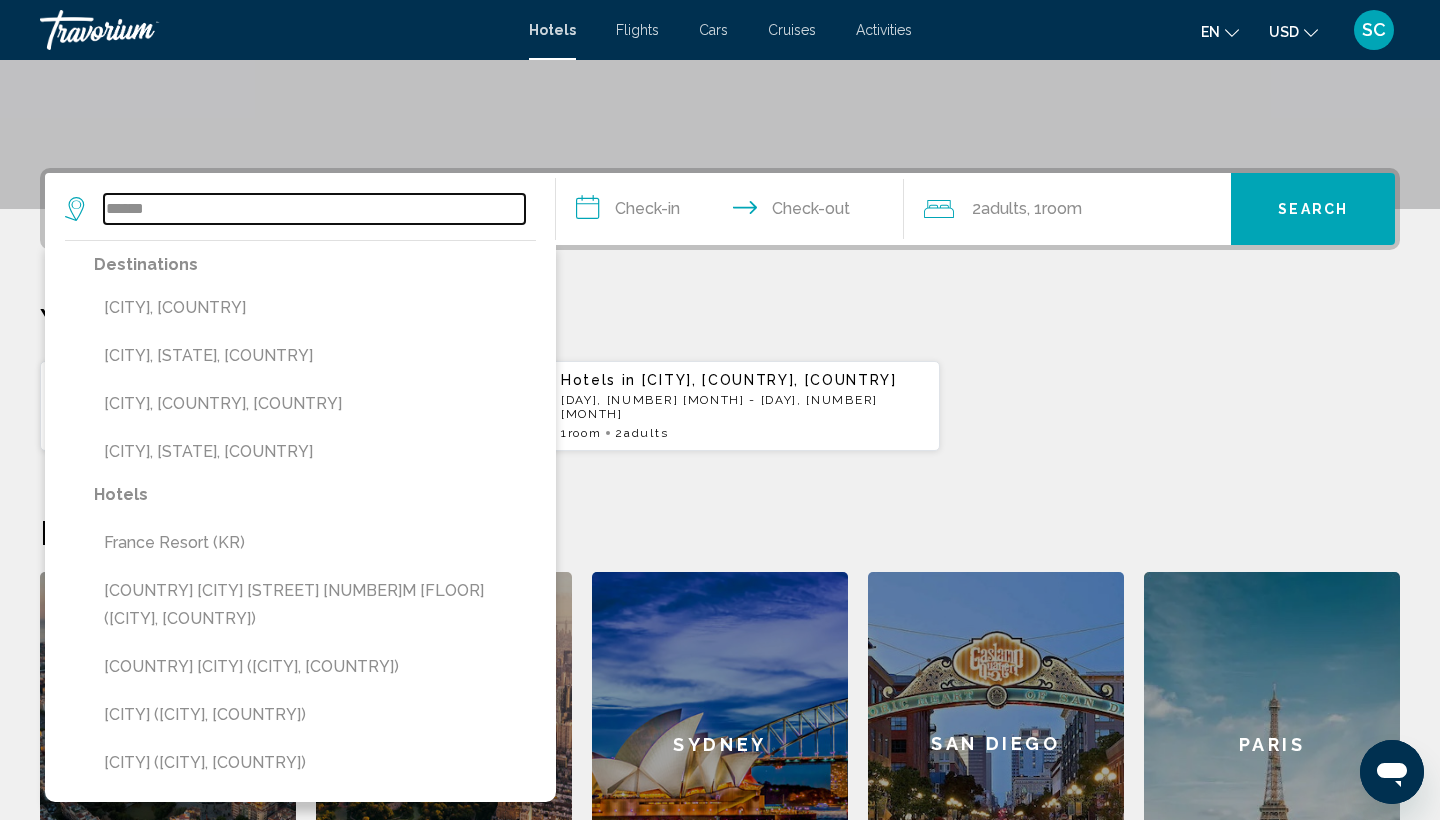 scroll, scrollTop: 388, scrollLeft: 0, axis: vertical 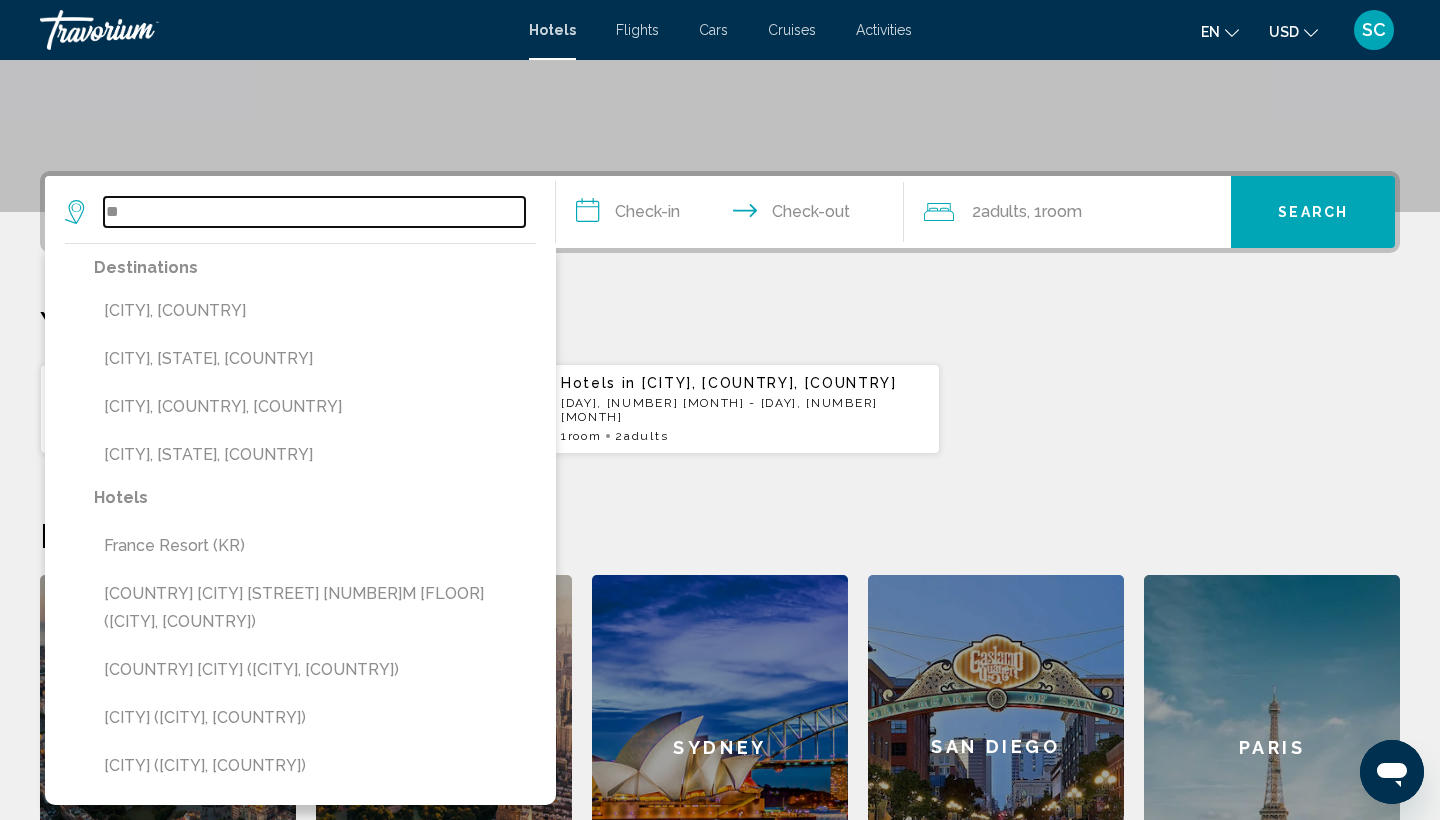type on "*" 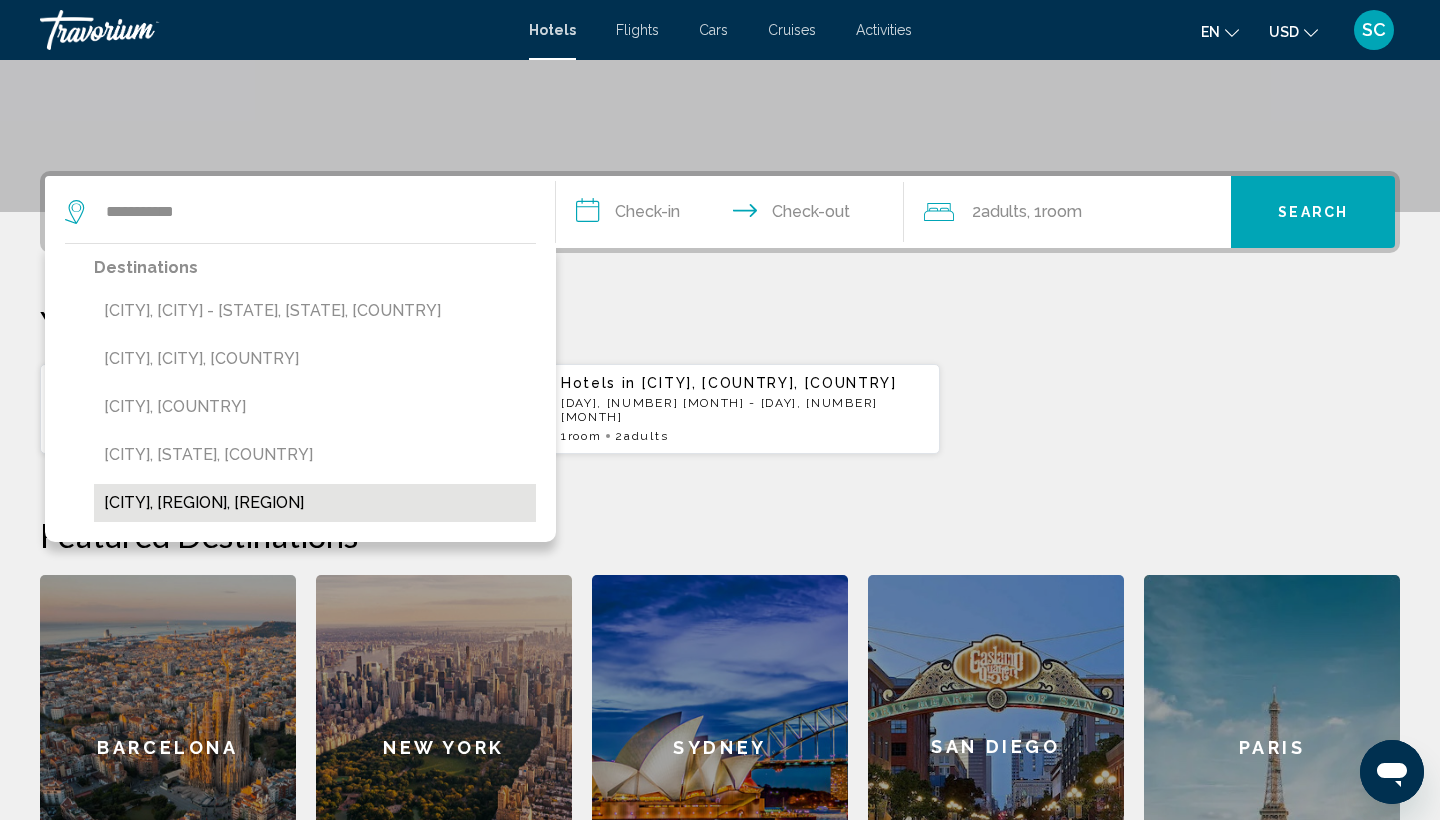 click on "[CITY], [REGION], [REGION]" at bounding box center [315, 503] 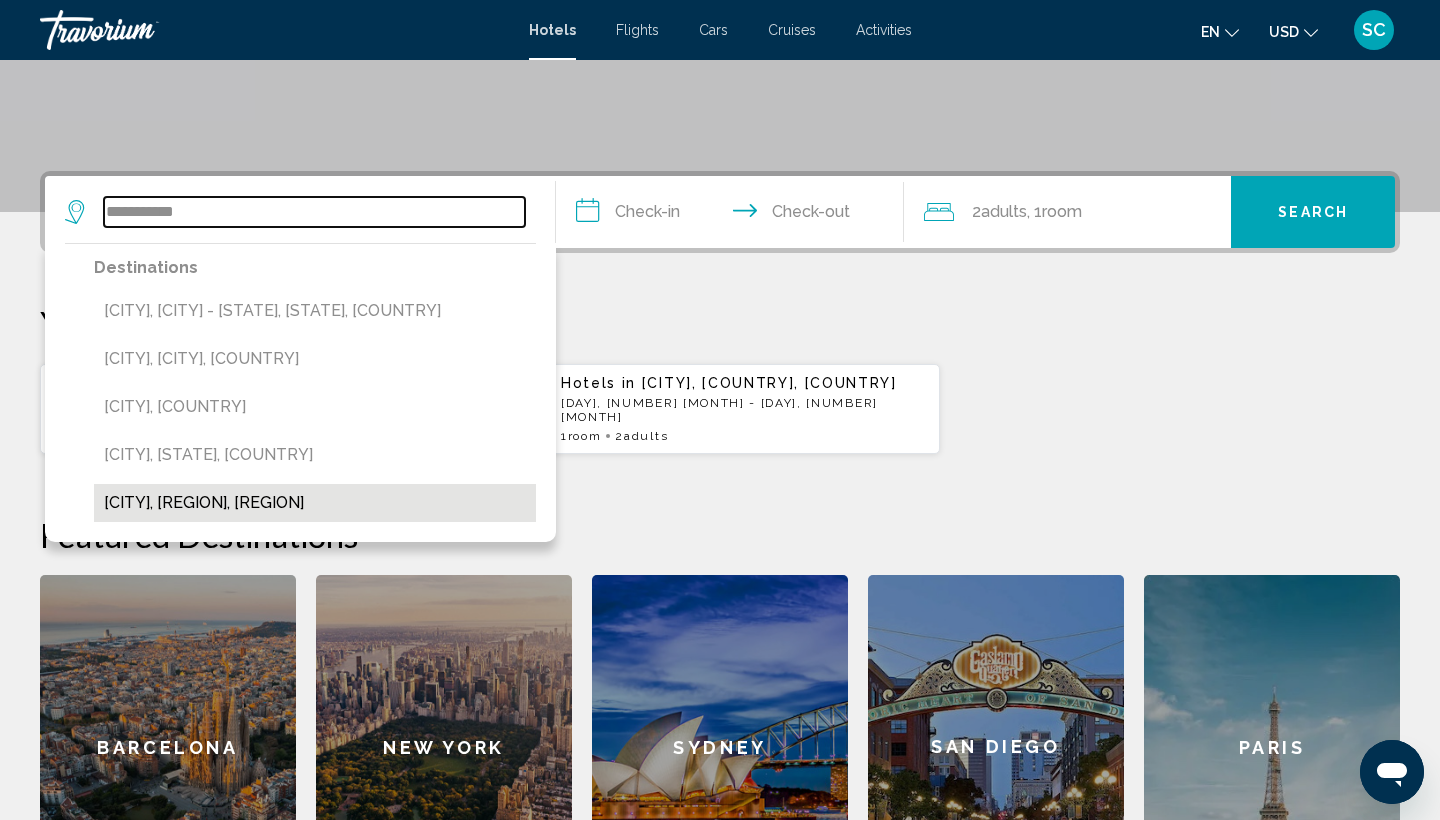 type on "**********" 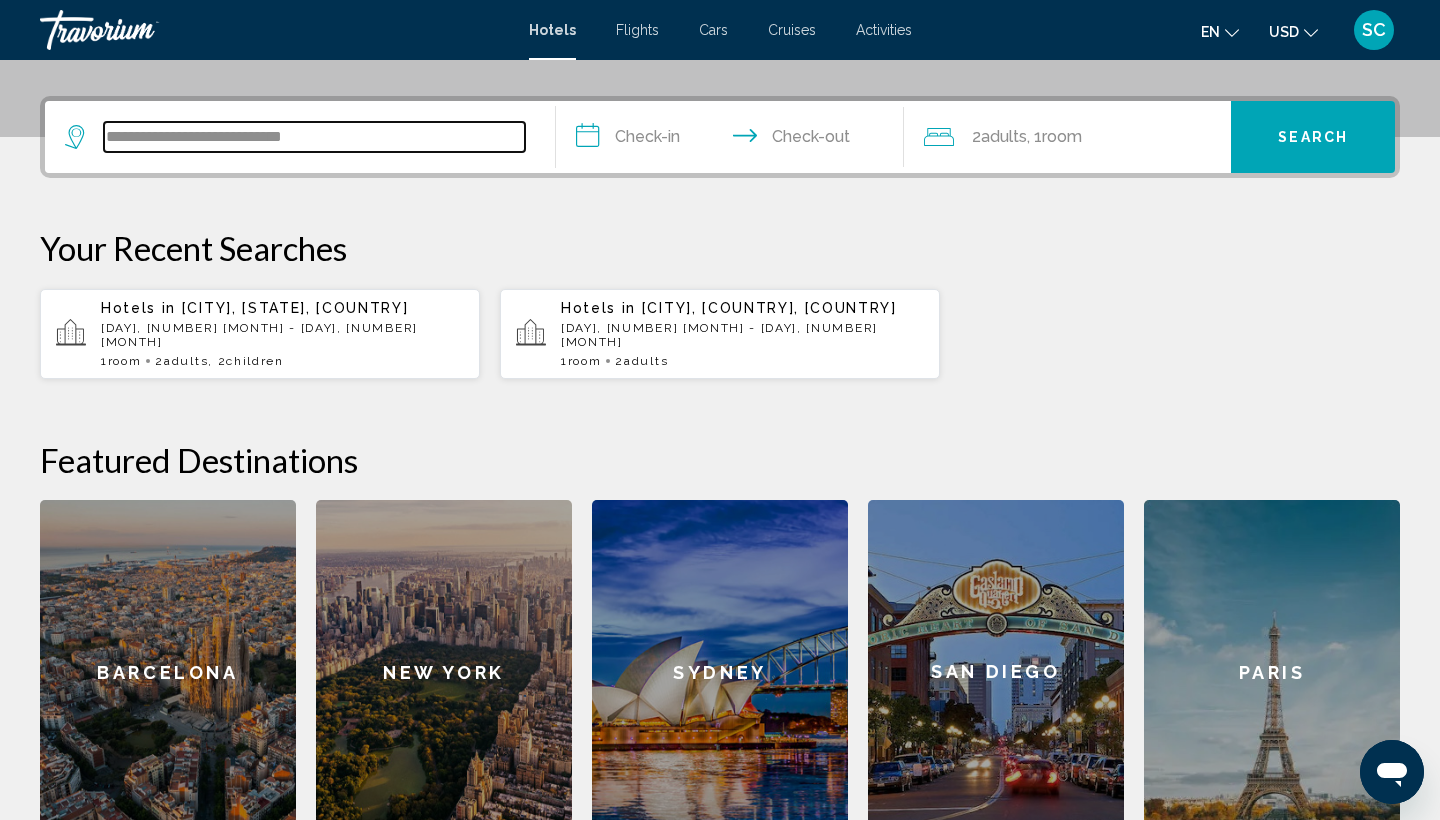 scroll, scrollTop: 458, scrollLeft: 0, axis: vertical 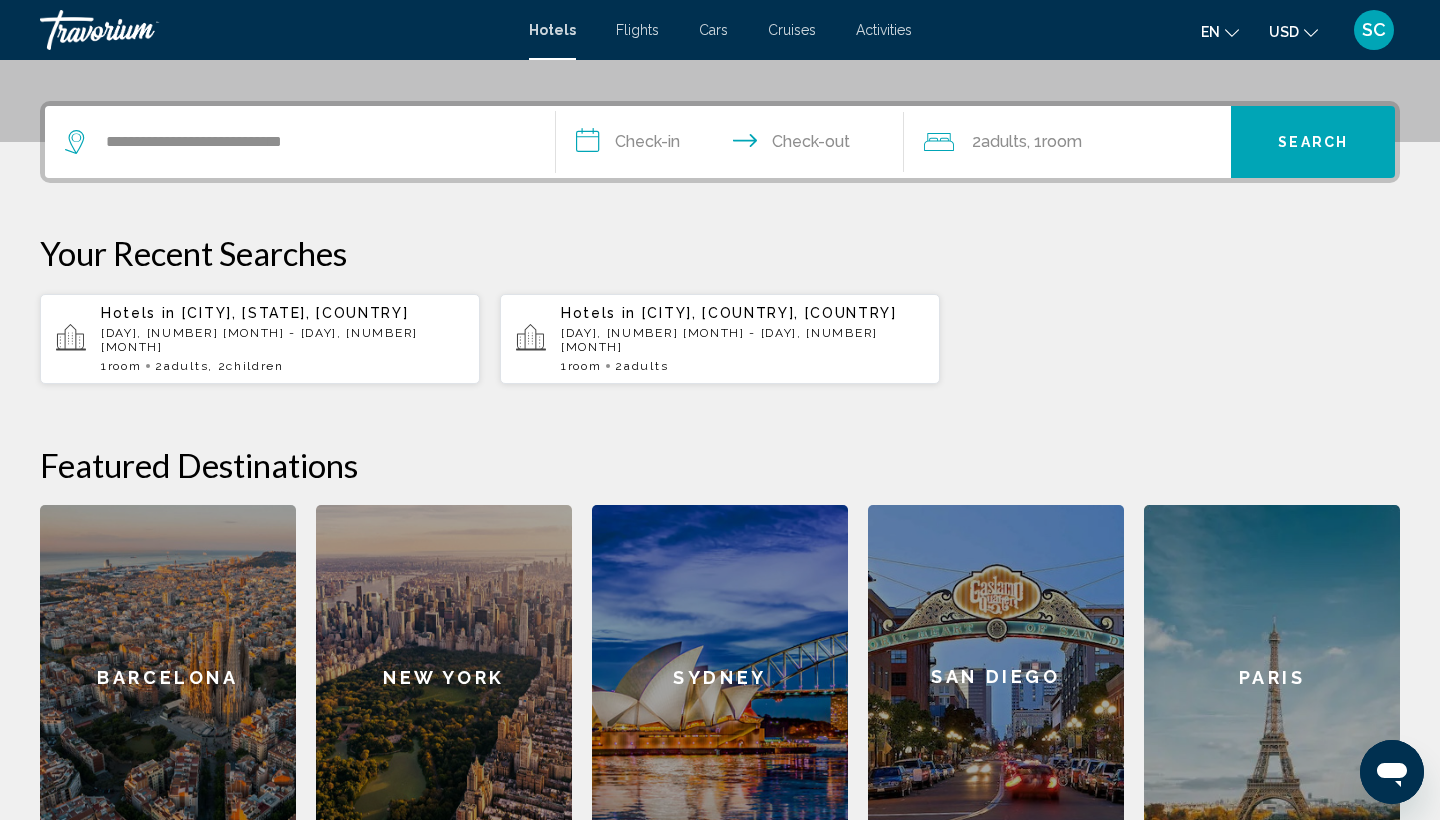 click on "**********" at bounding box center (734, 145) 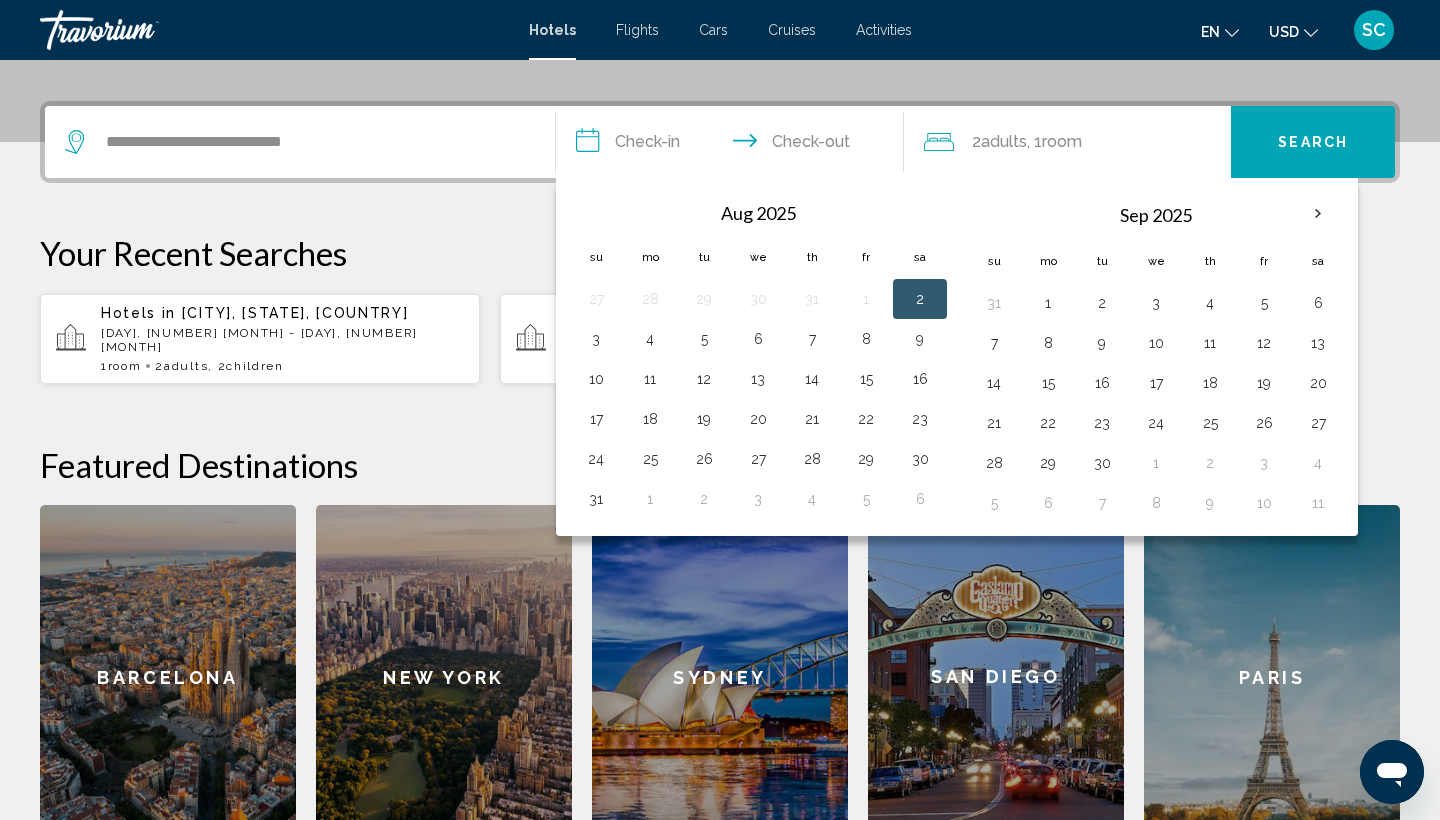 scroll, scrollTop: 494, scrollLeft: 0, axis: vertical 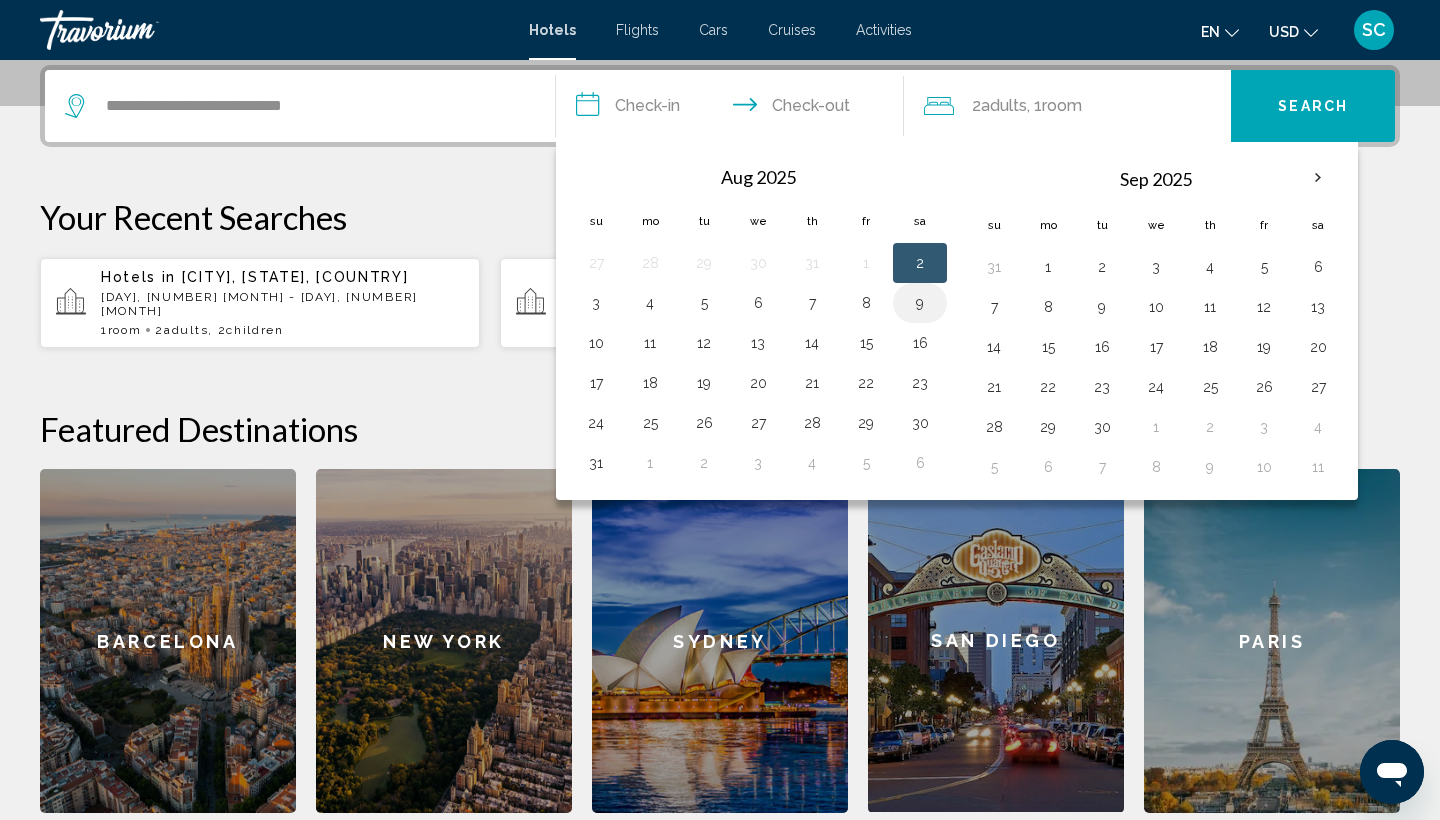 click on "9" at bounding box center [920, 303] 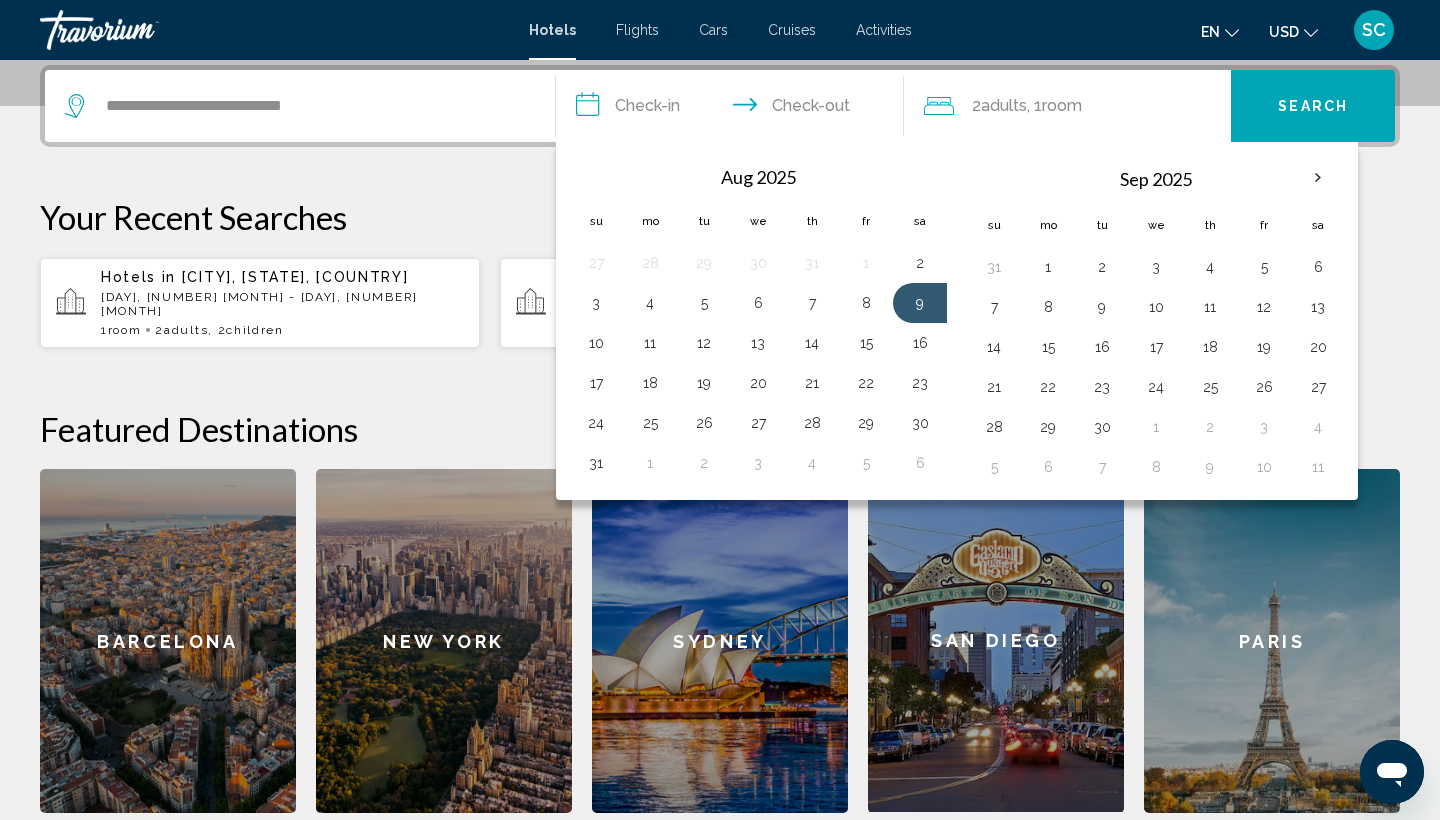 click on "**********" at bounding box center [734, 109] 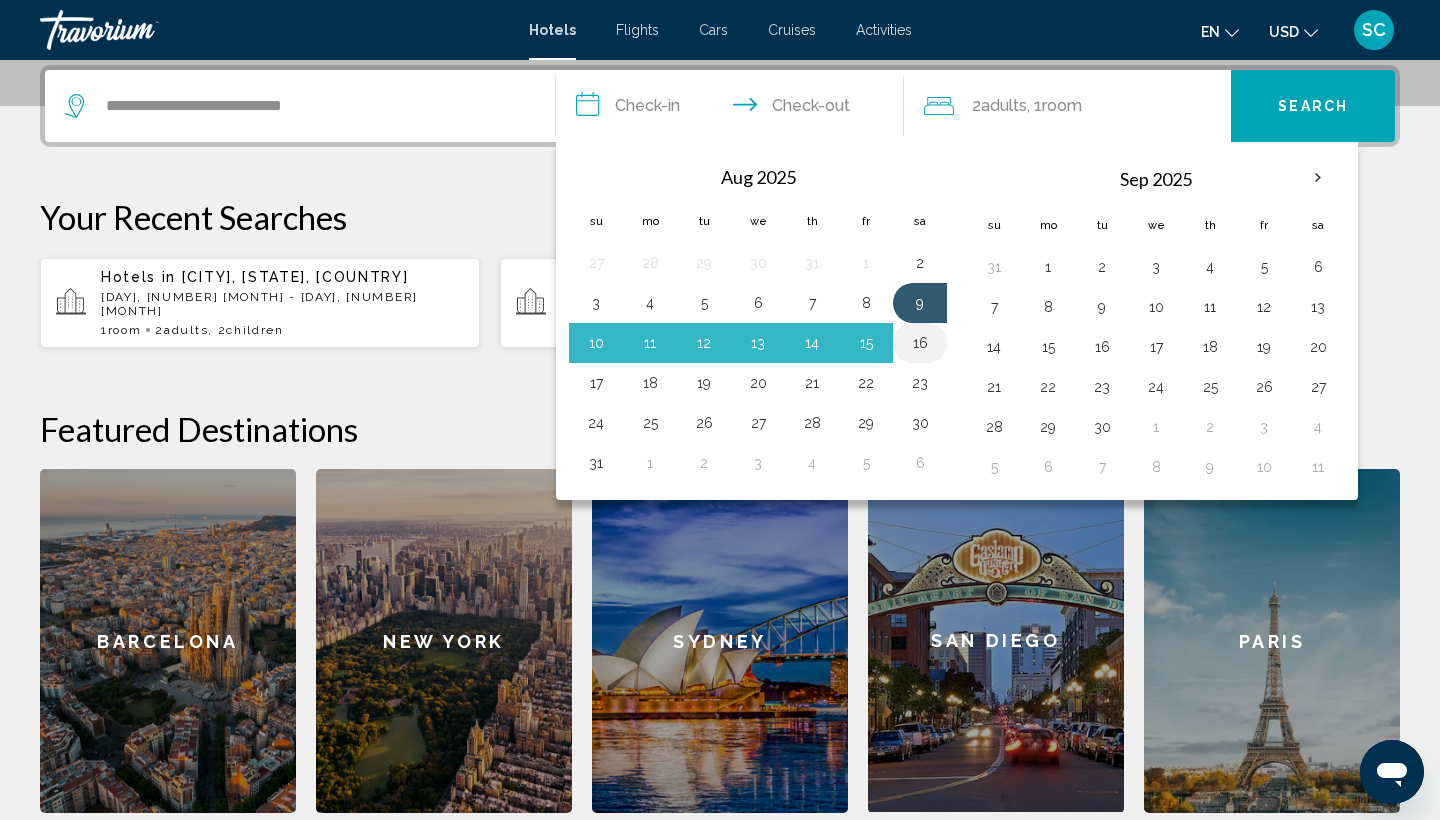 click on "16" at bounding box center (920, 343) 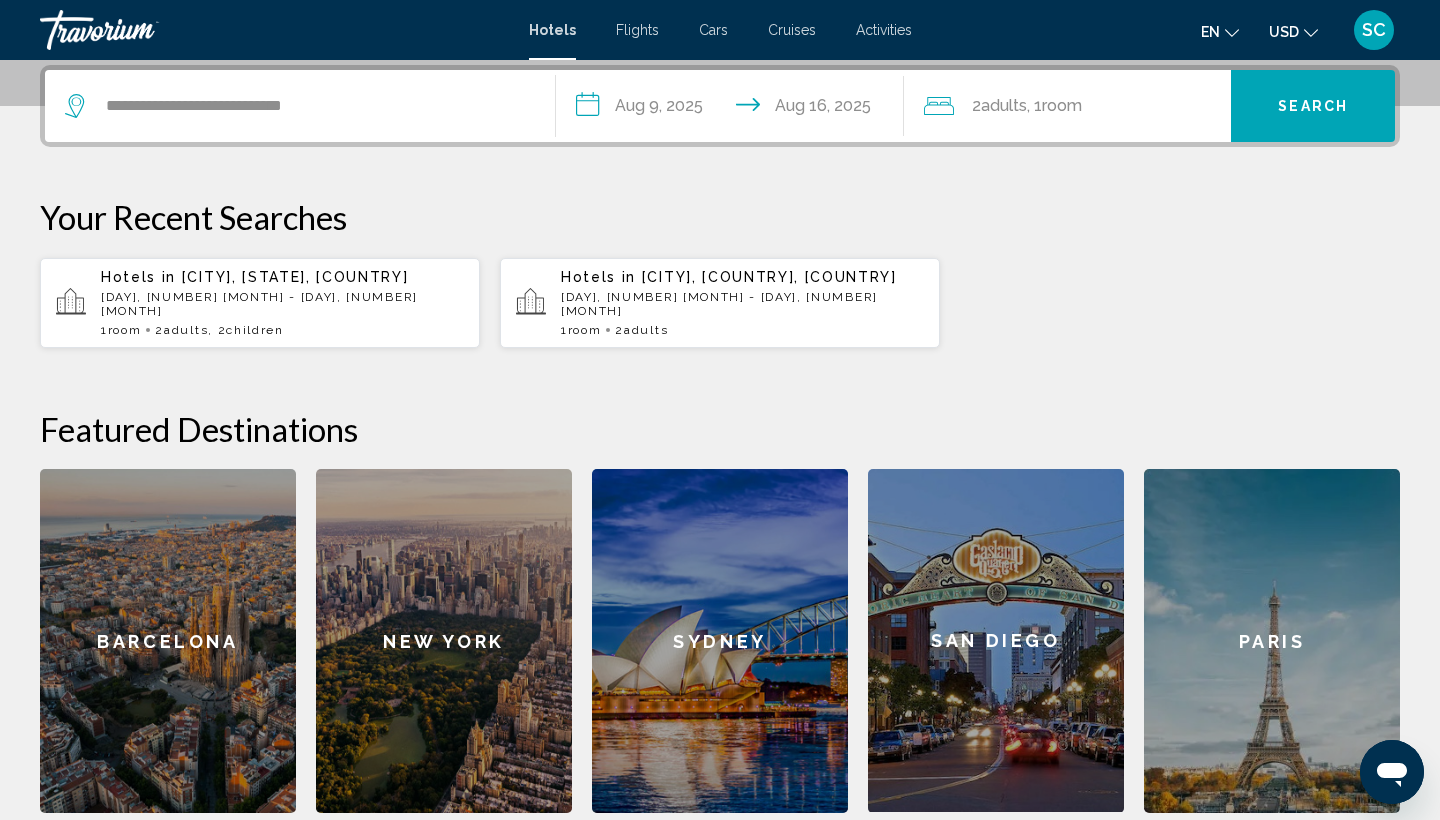 click on "Search" at bounding box center [1313, 106] 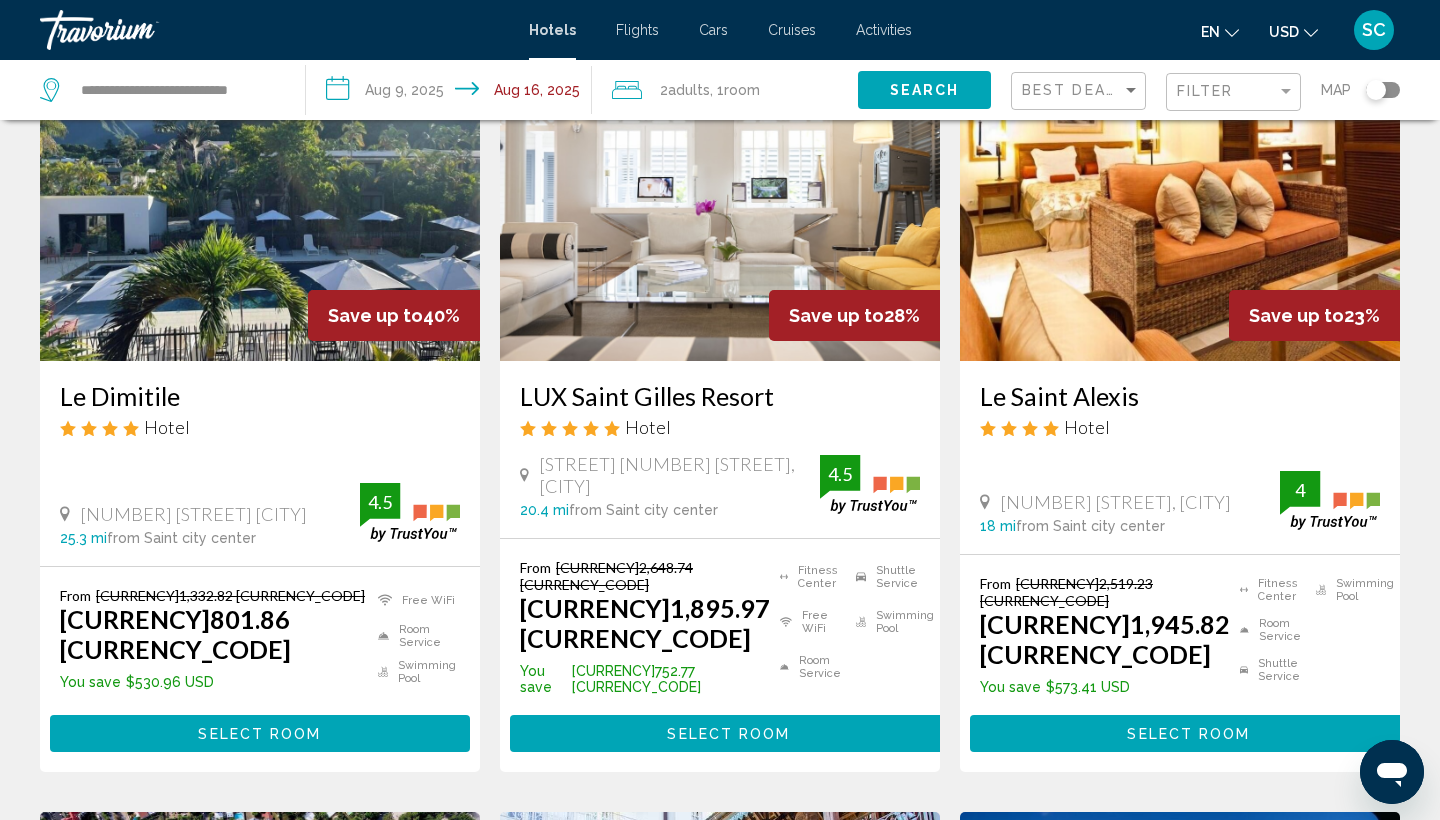 scroll, scrollTop: 13, scrollLeft: 0, axis: vertical 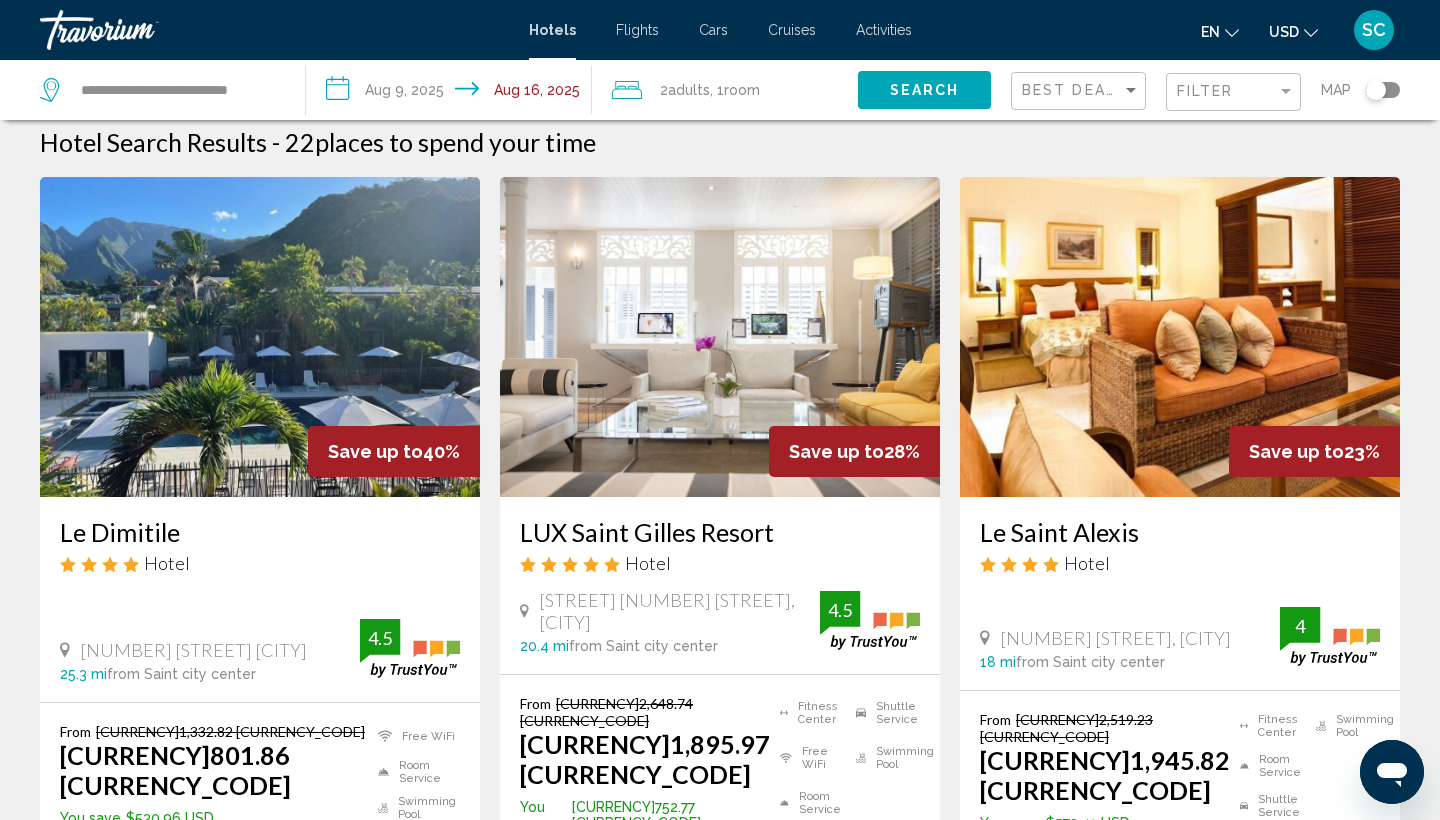 click at bounding box center (260, 337) 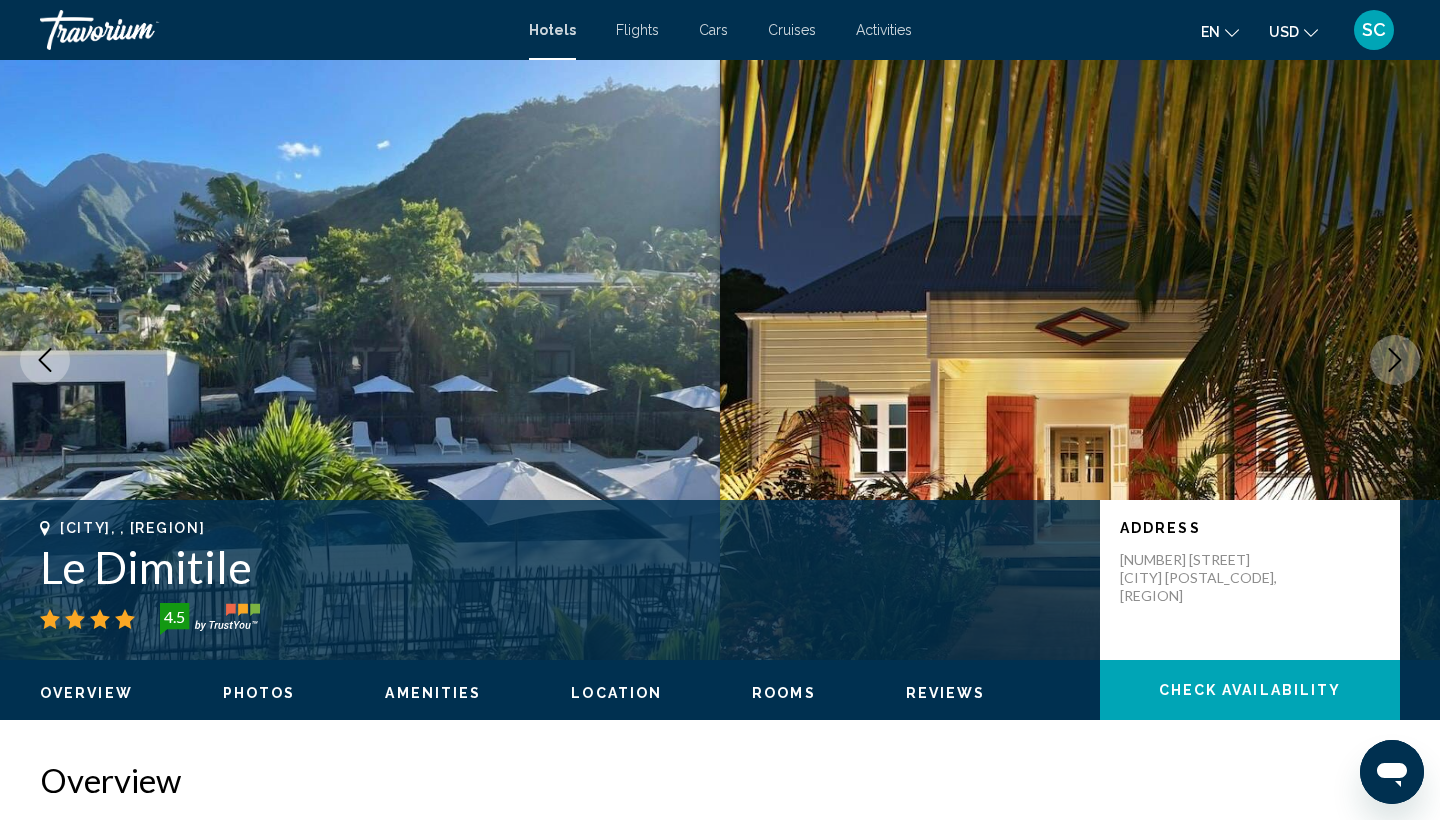 scroll, scrollTop: 0, scrollLeft: 0, axis: both 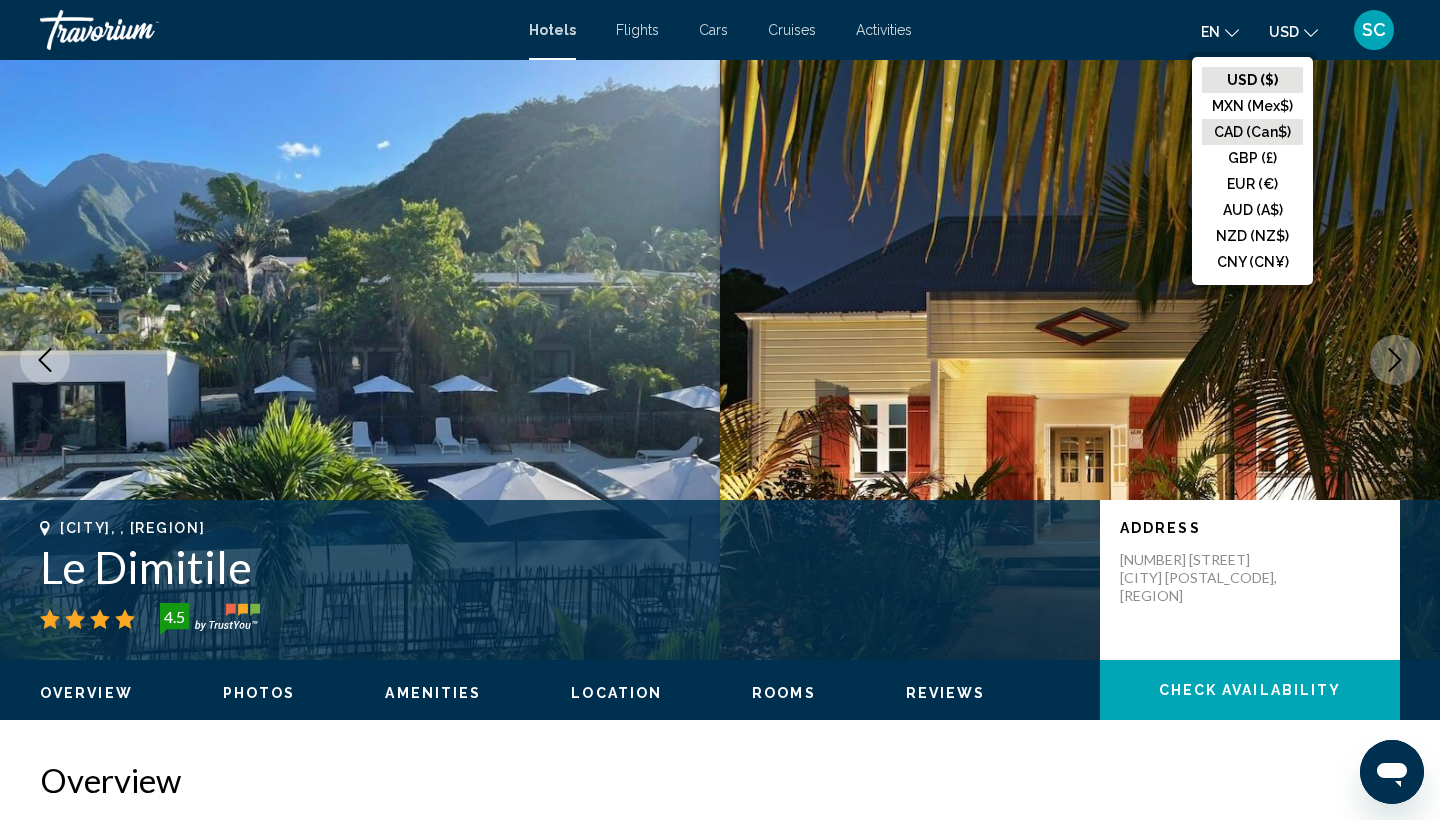 click on "CAD (Can$)" 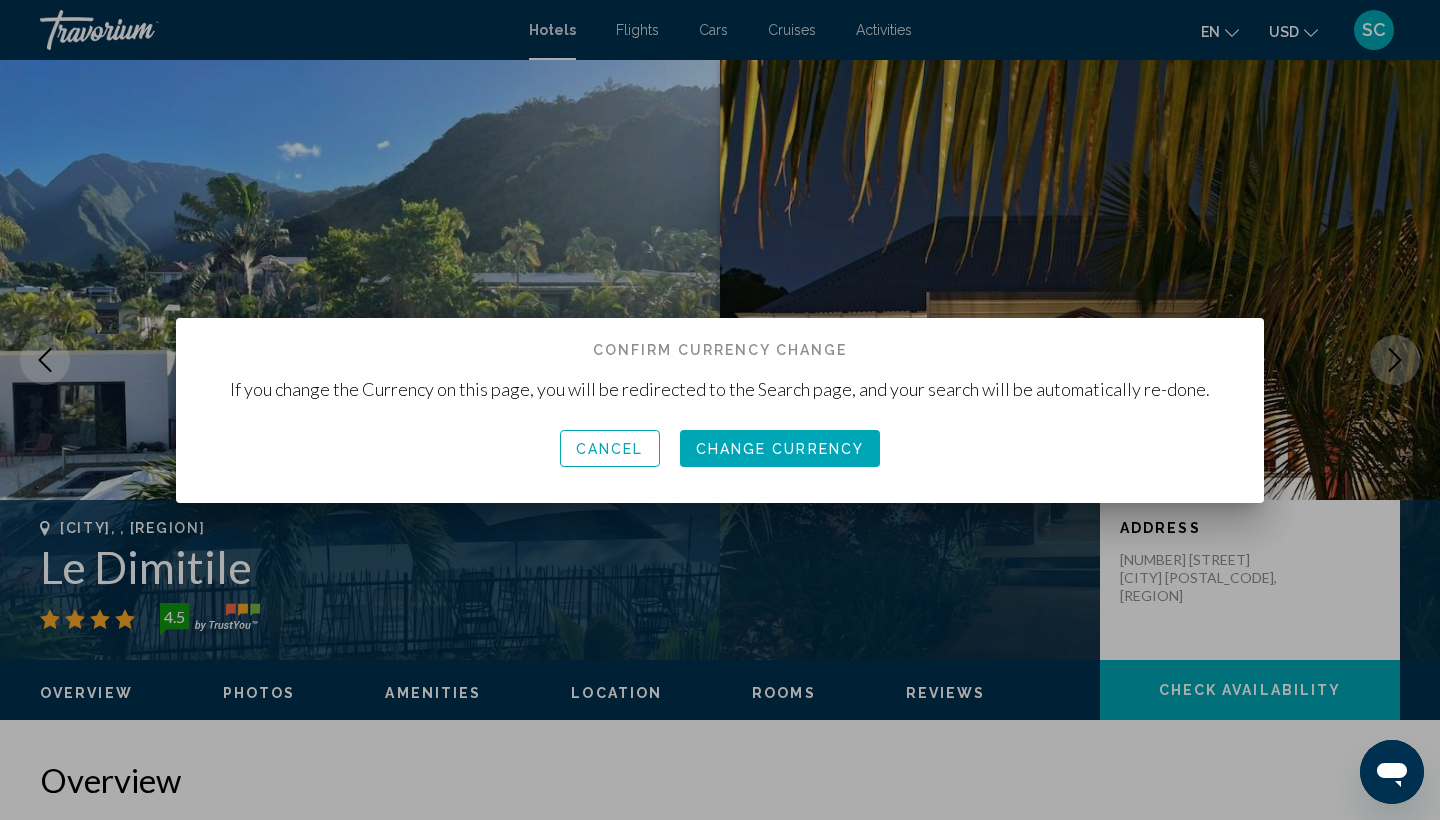 click on "Change Currency" at bounding box center [780, 449] 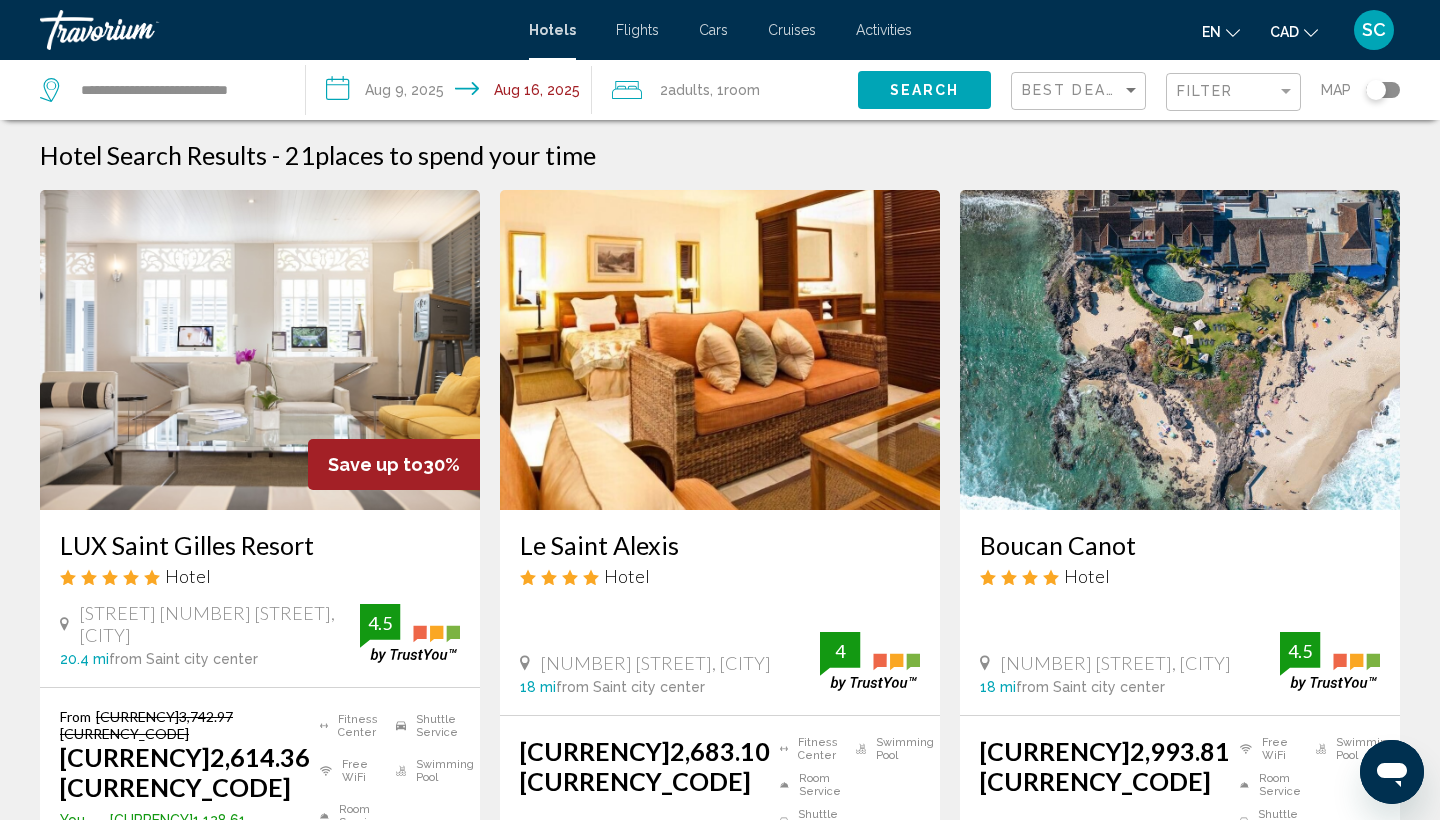 scroll, scrollTop: 0, scrollLeft: 0, axis: both 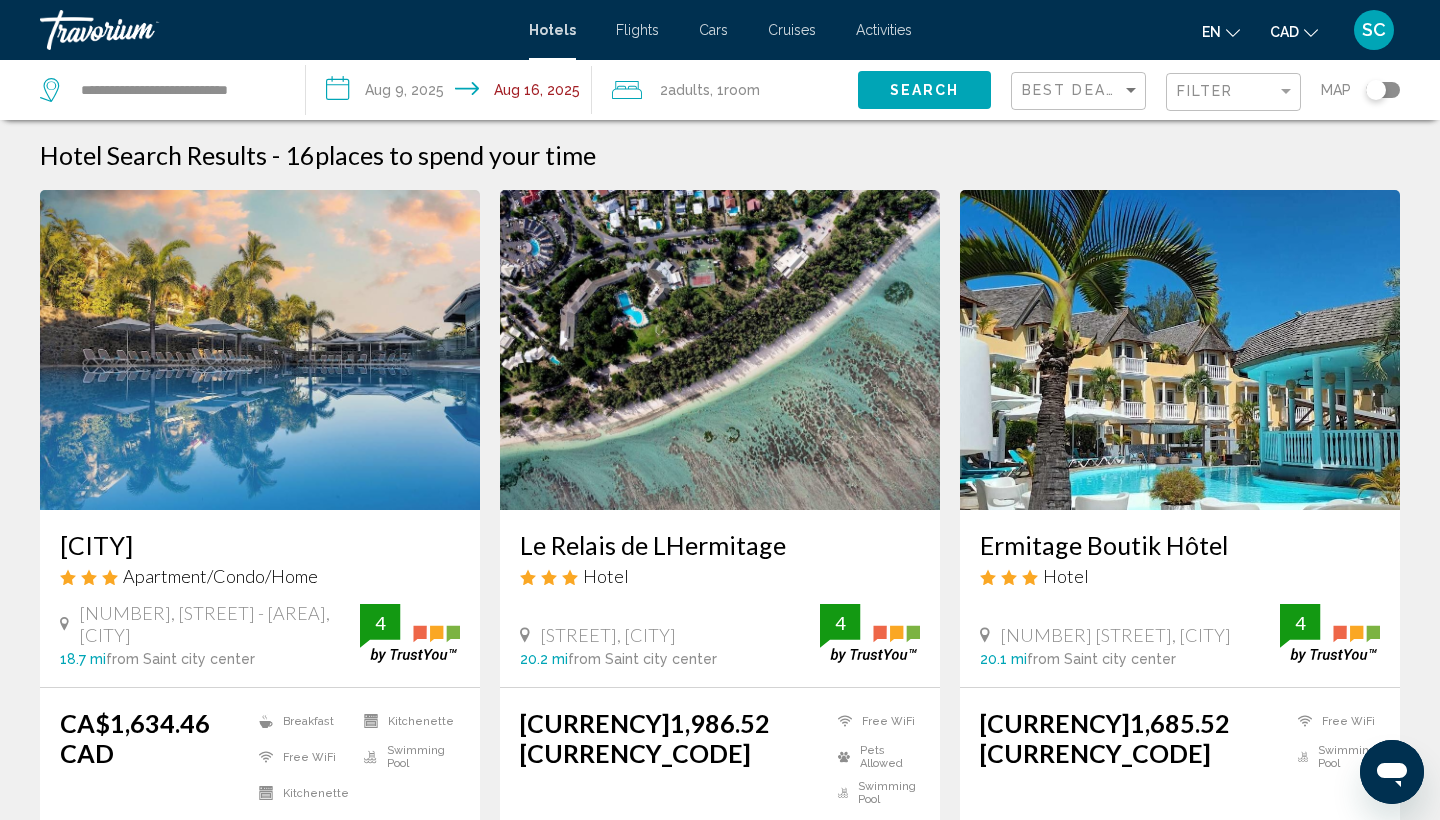 click on "**********" at bounding box center (453, 93) 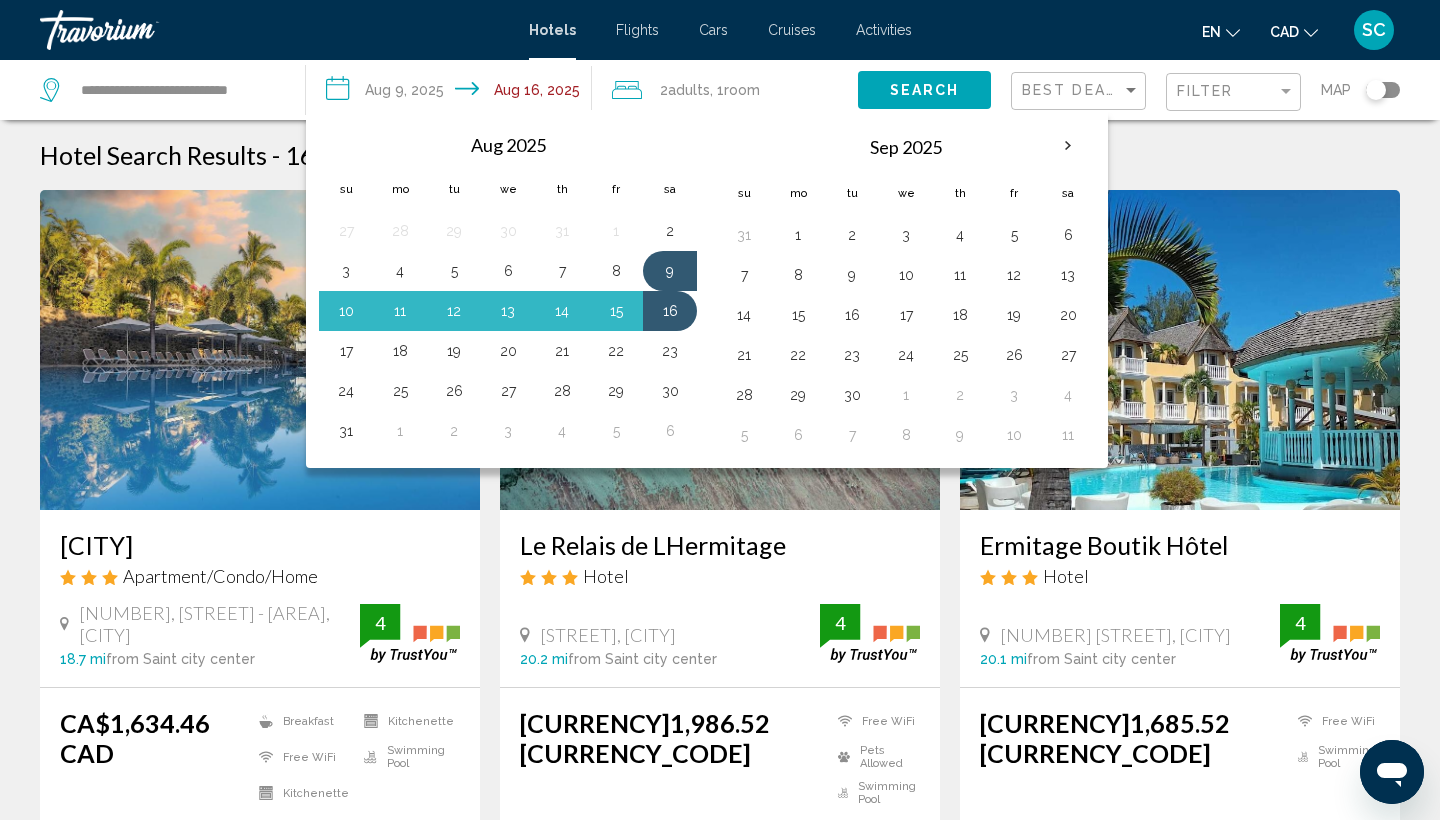 click on "**********" at bounding box center (453, 93) 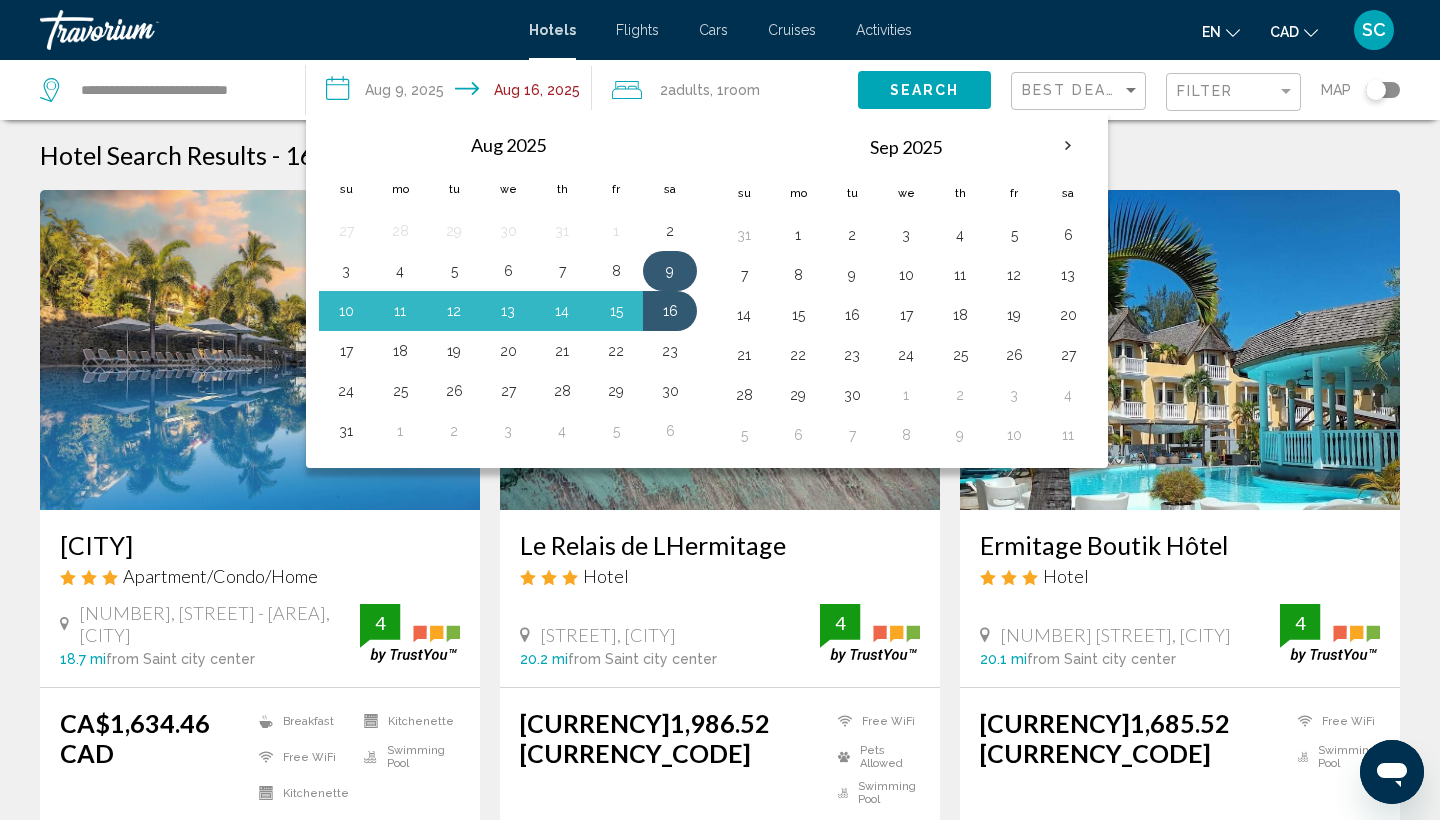 click on "9" at bounding box center (670, 271) 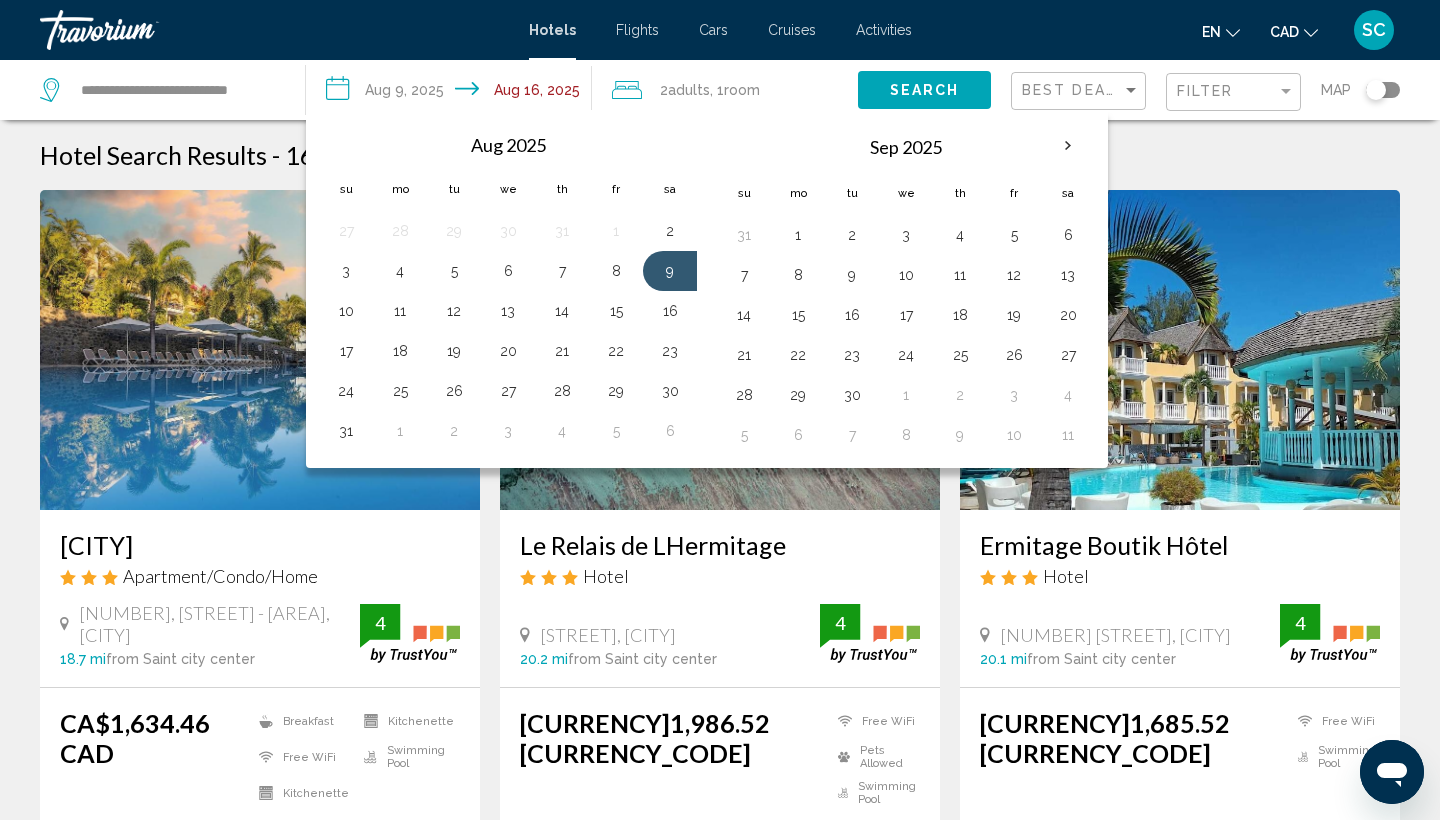 click on "**********" at bounding box center [453, 93] 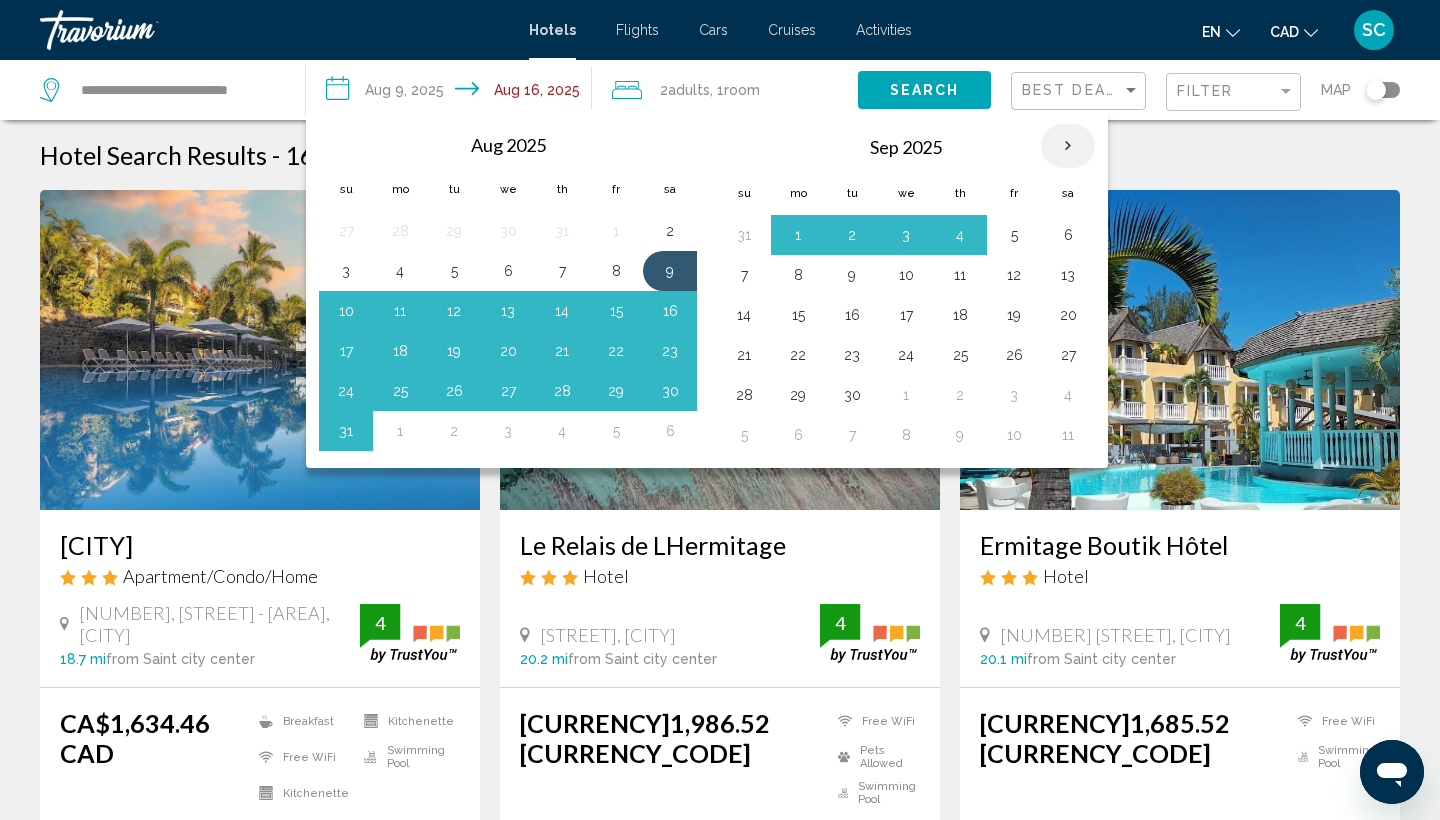 click at bounding box center (1068, 146) 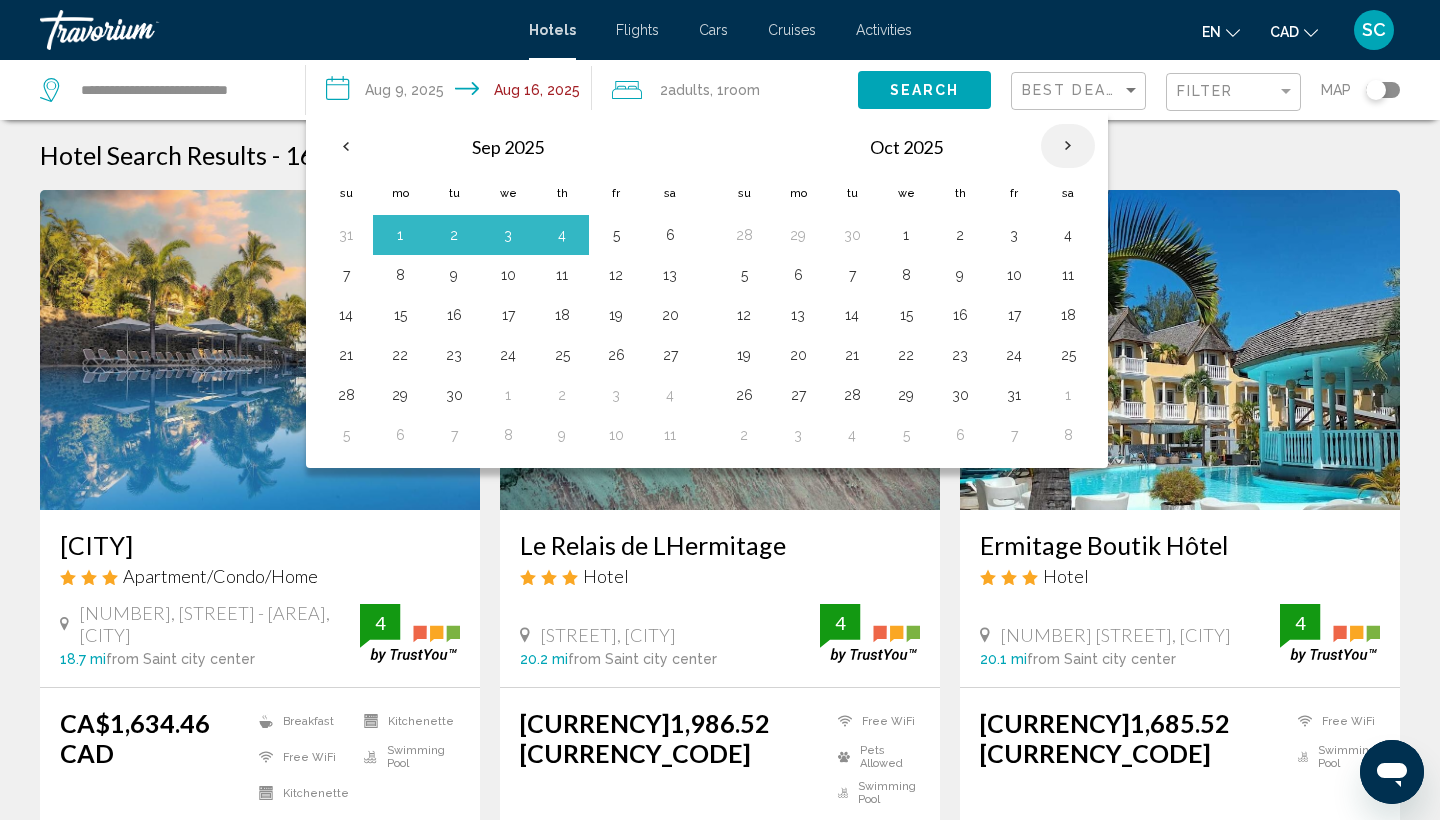 click at bounding box center [1068, 146] 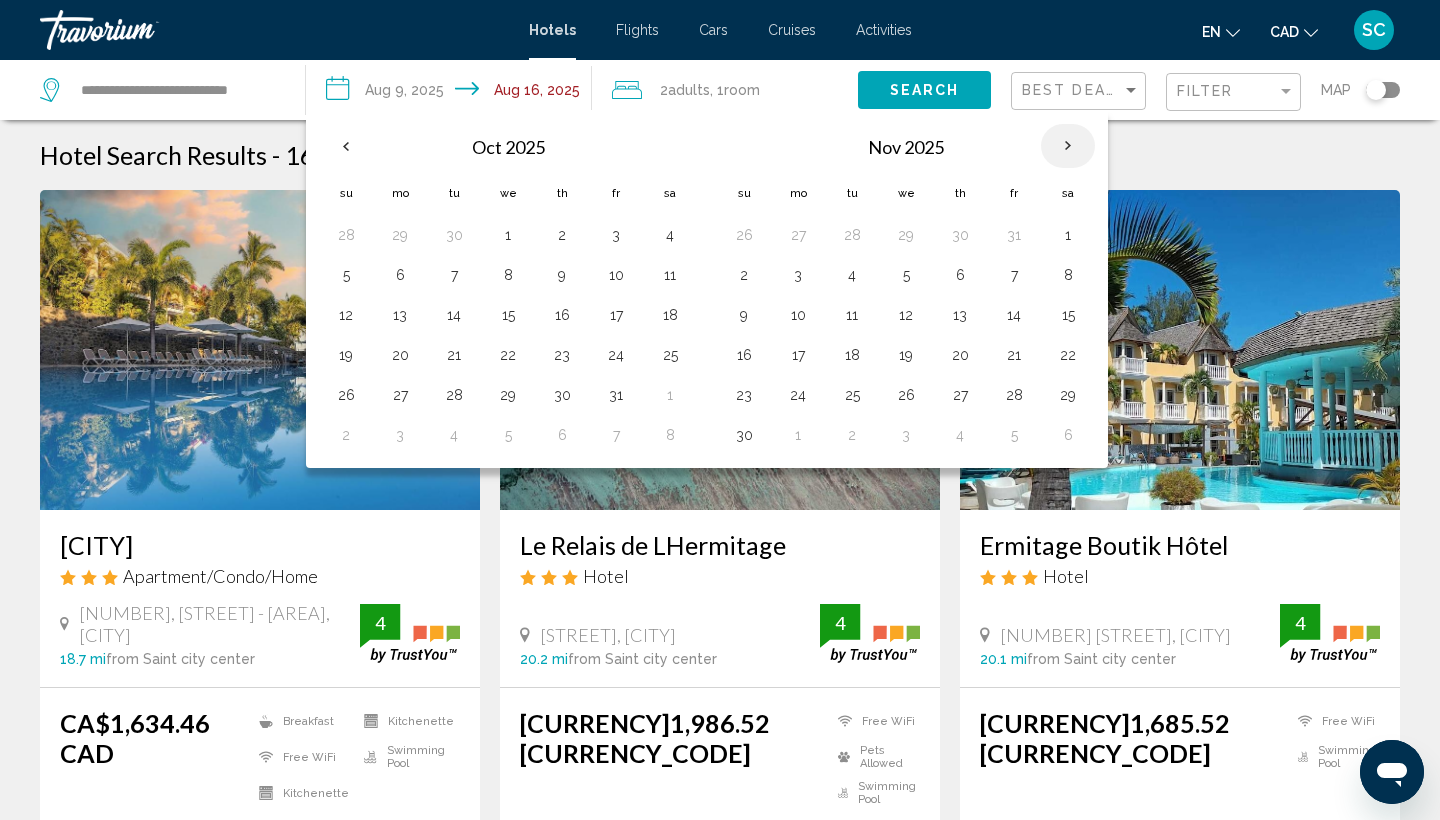 click at bounding box center (1068, 146) 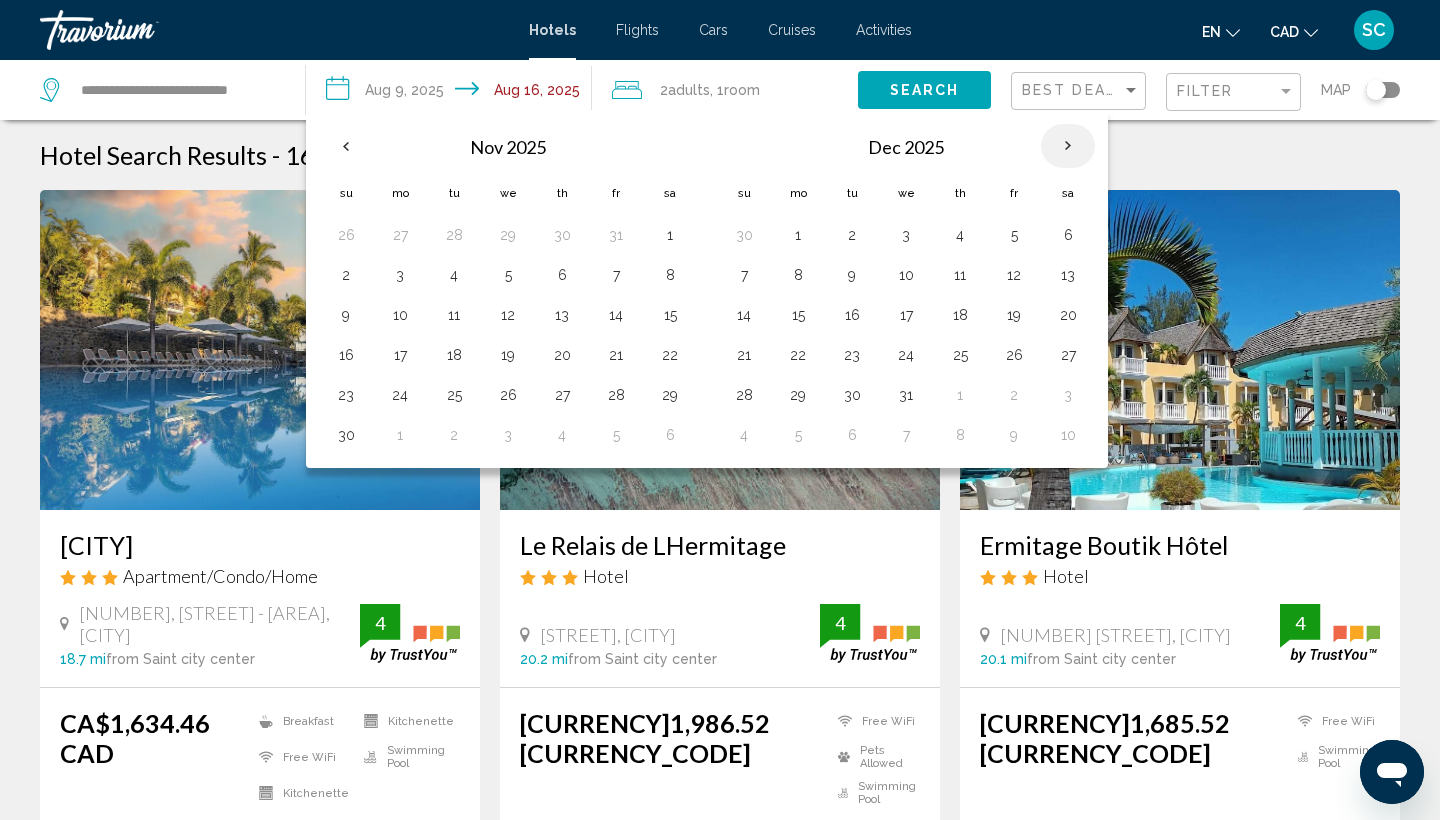 click at bounding box center (1068, 146) 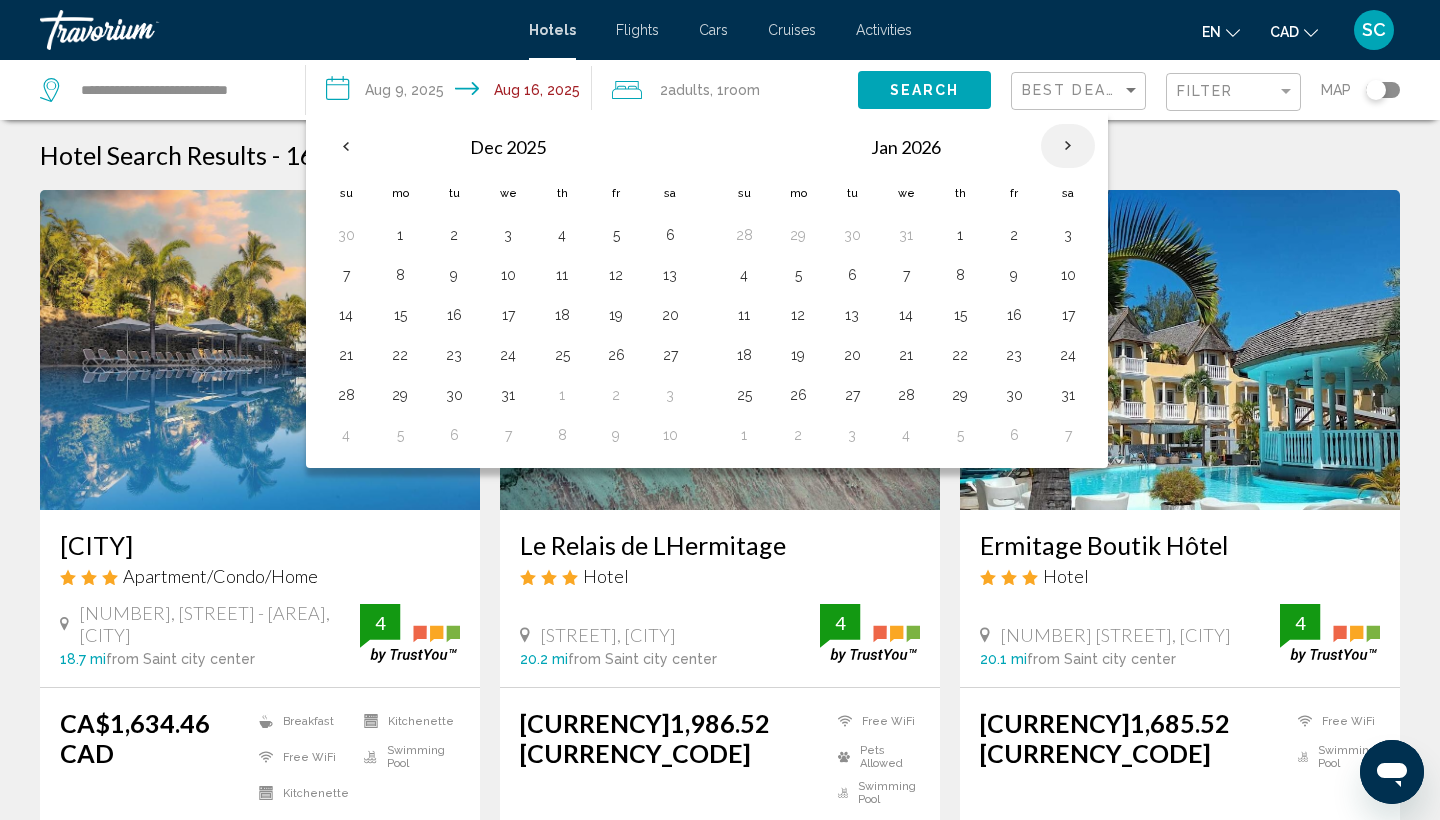 click at bounding box center (1068, 146) 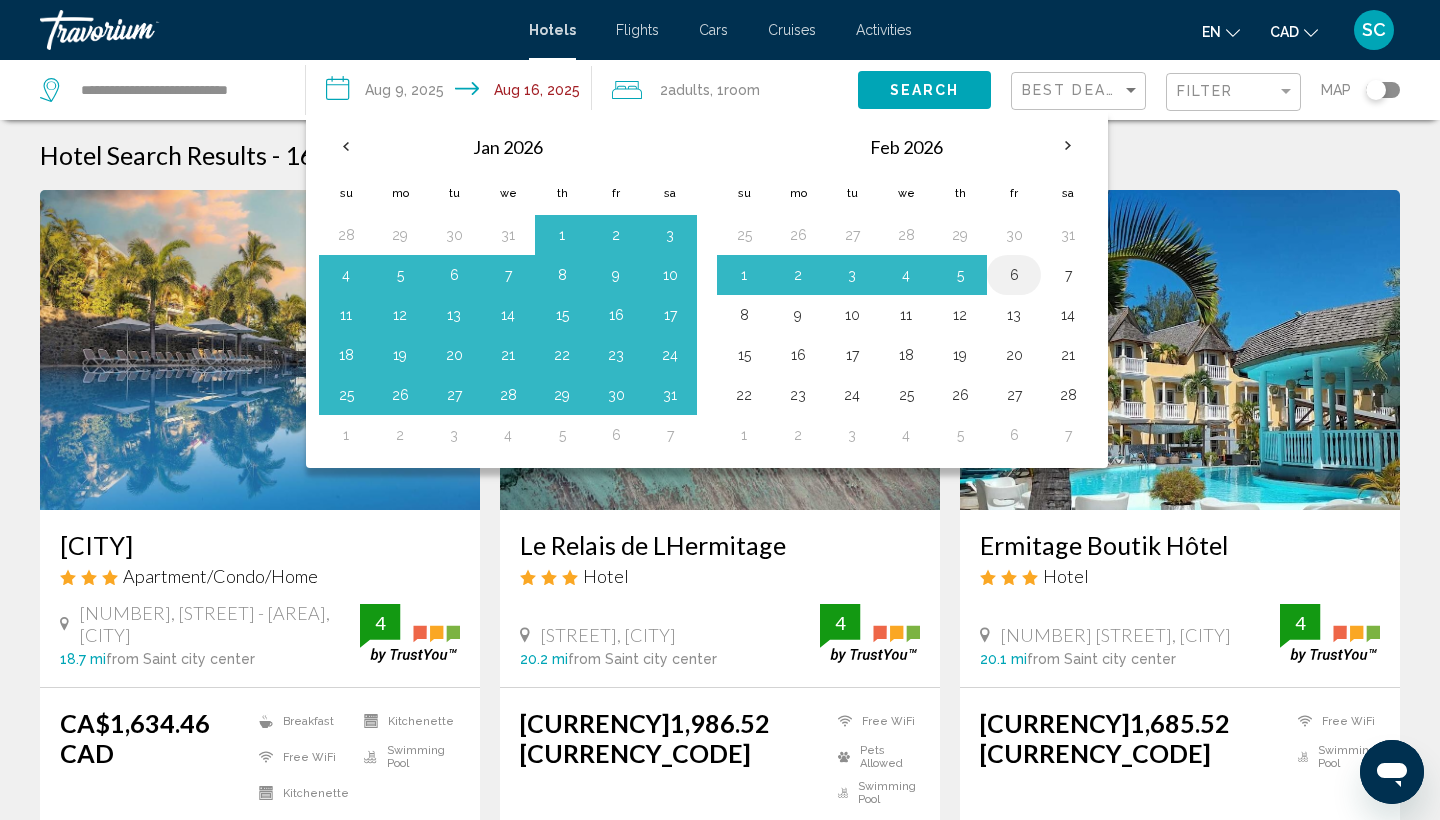 click on "6" at bounding box center [1014, 275] 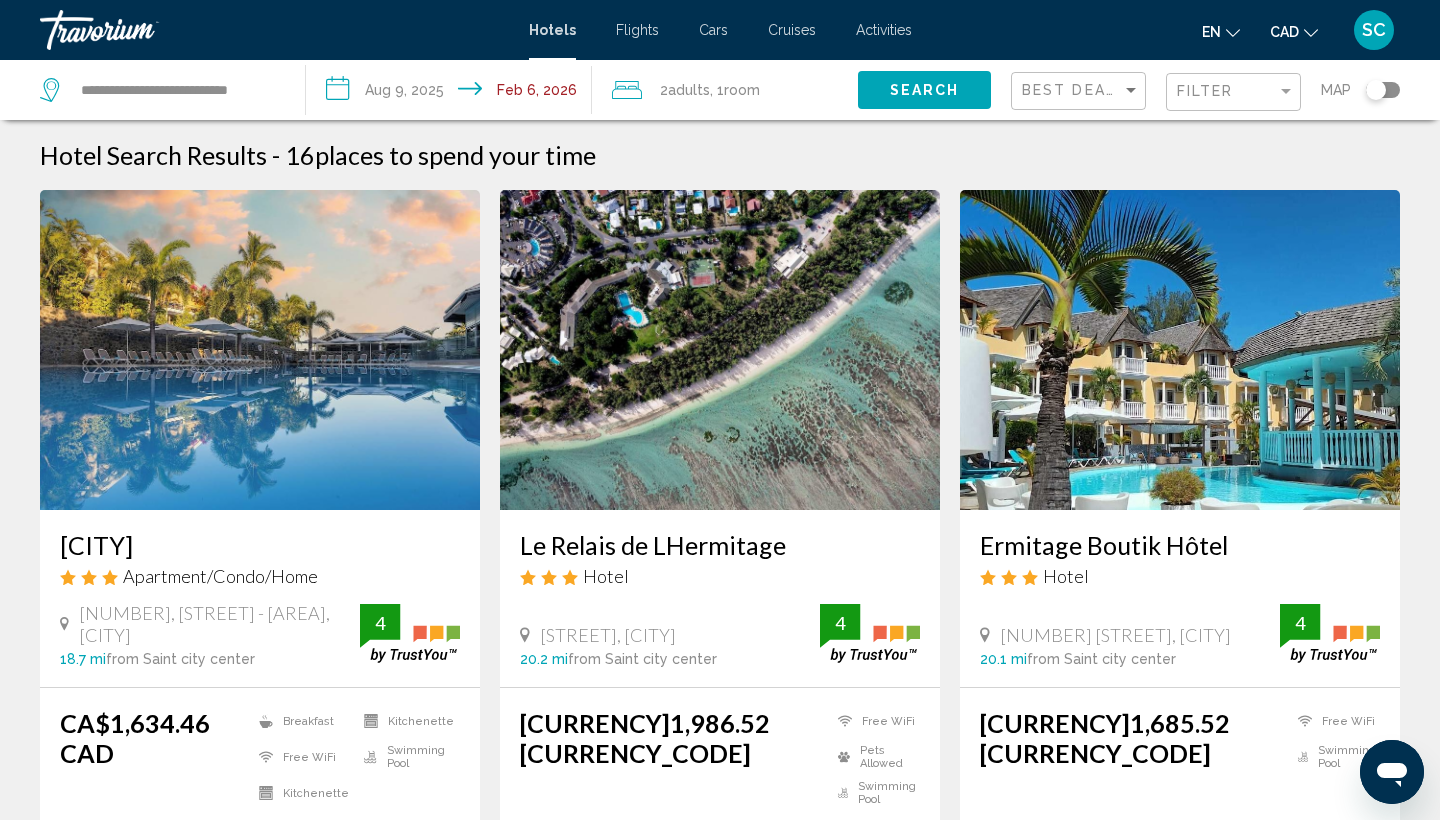 click on "**********" at bounding box center [453, 93] 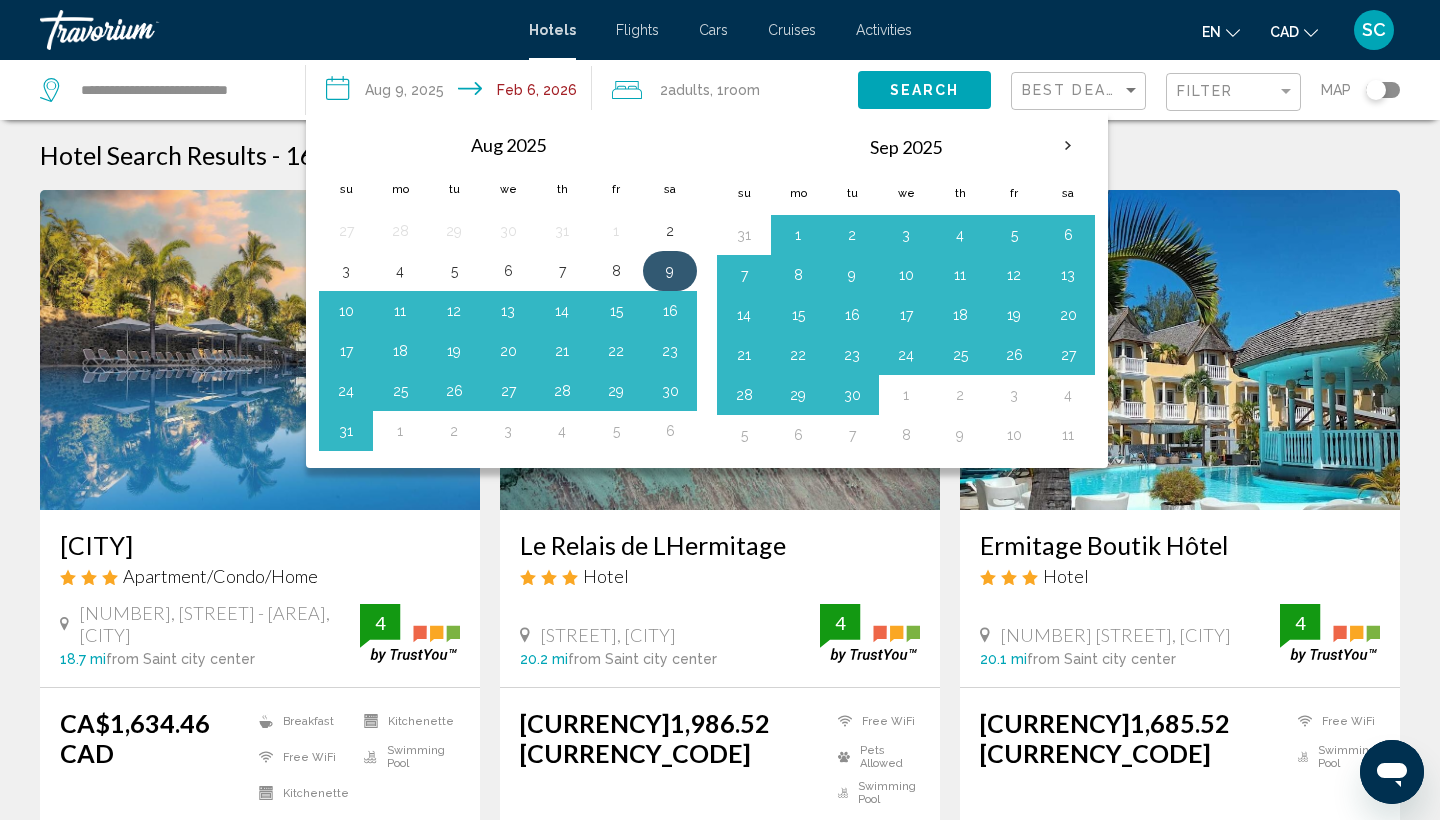 click on "9" at bounding box center (670, 271) 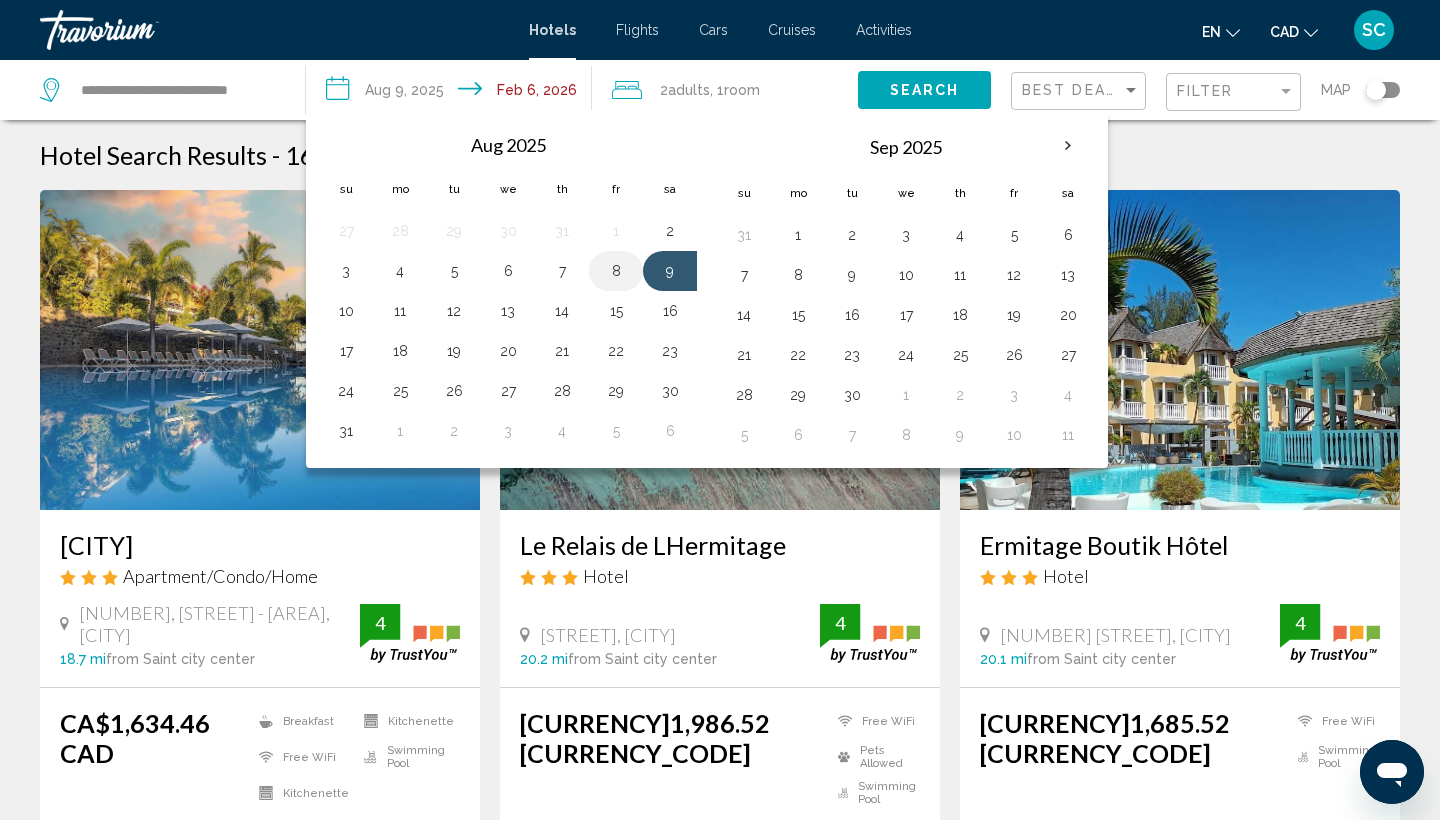 click on "8" at bounding box center (616, 271) 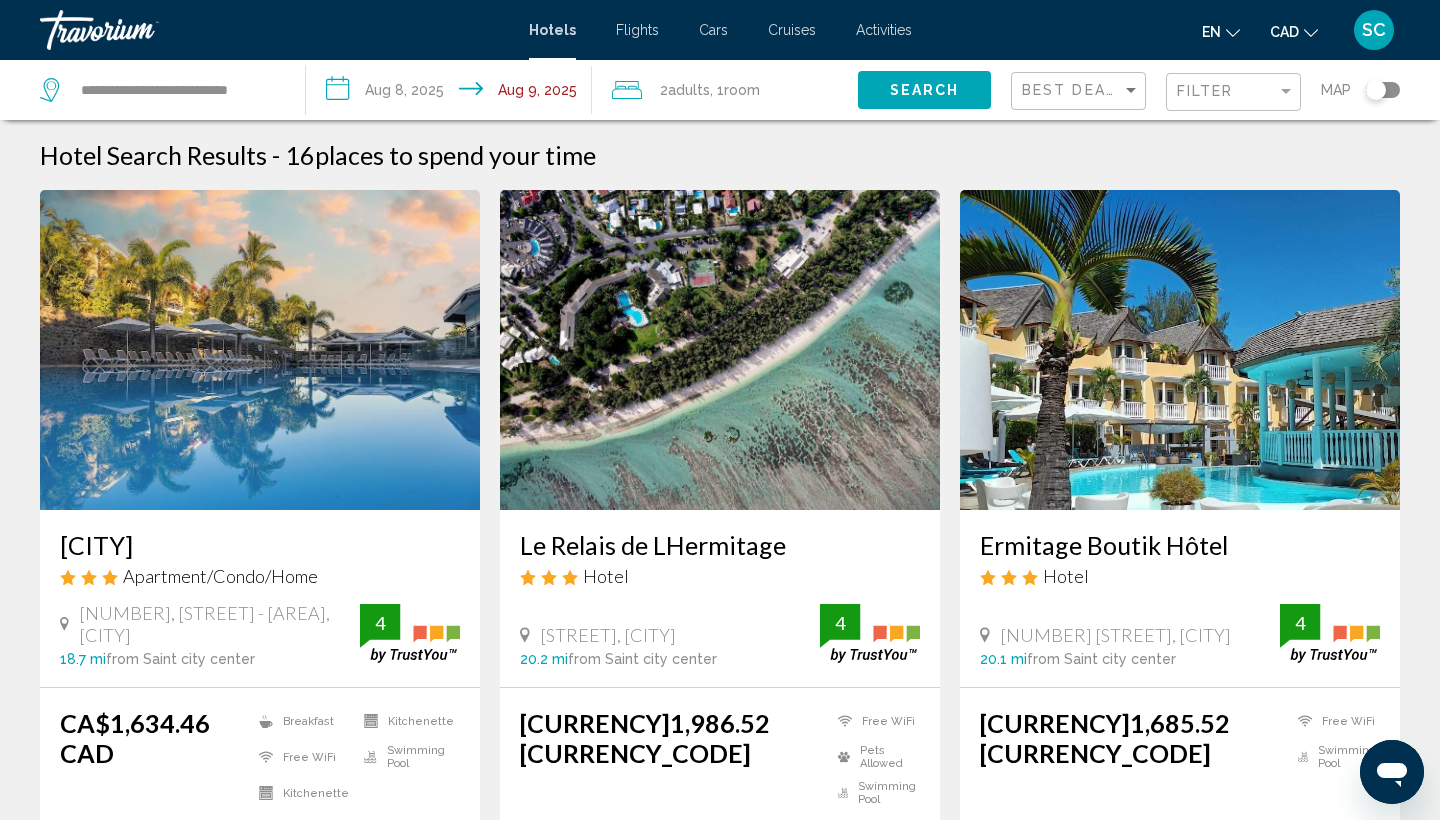 click on "**********" at bounding box center [453, 93] 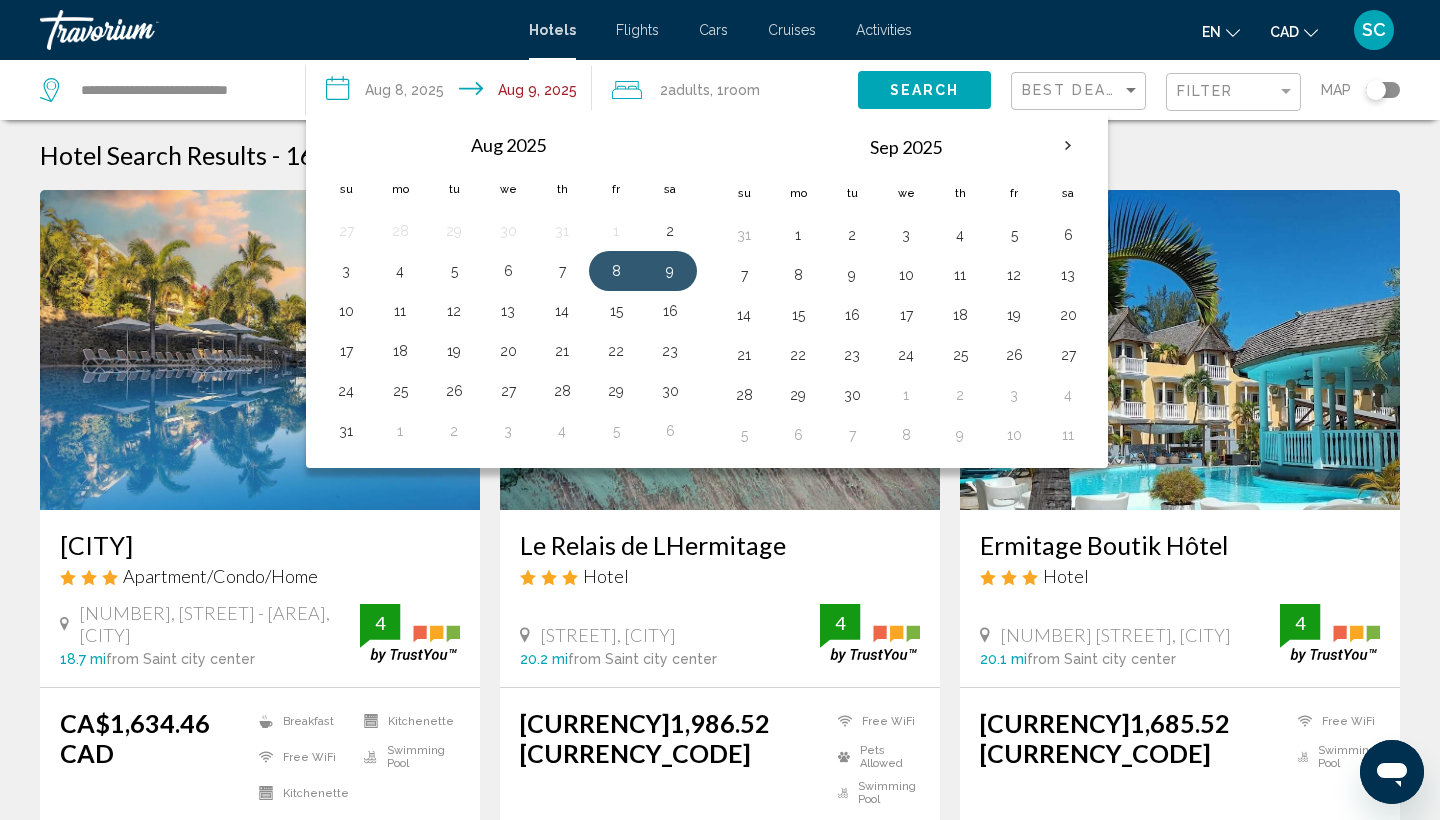 click on "**********" 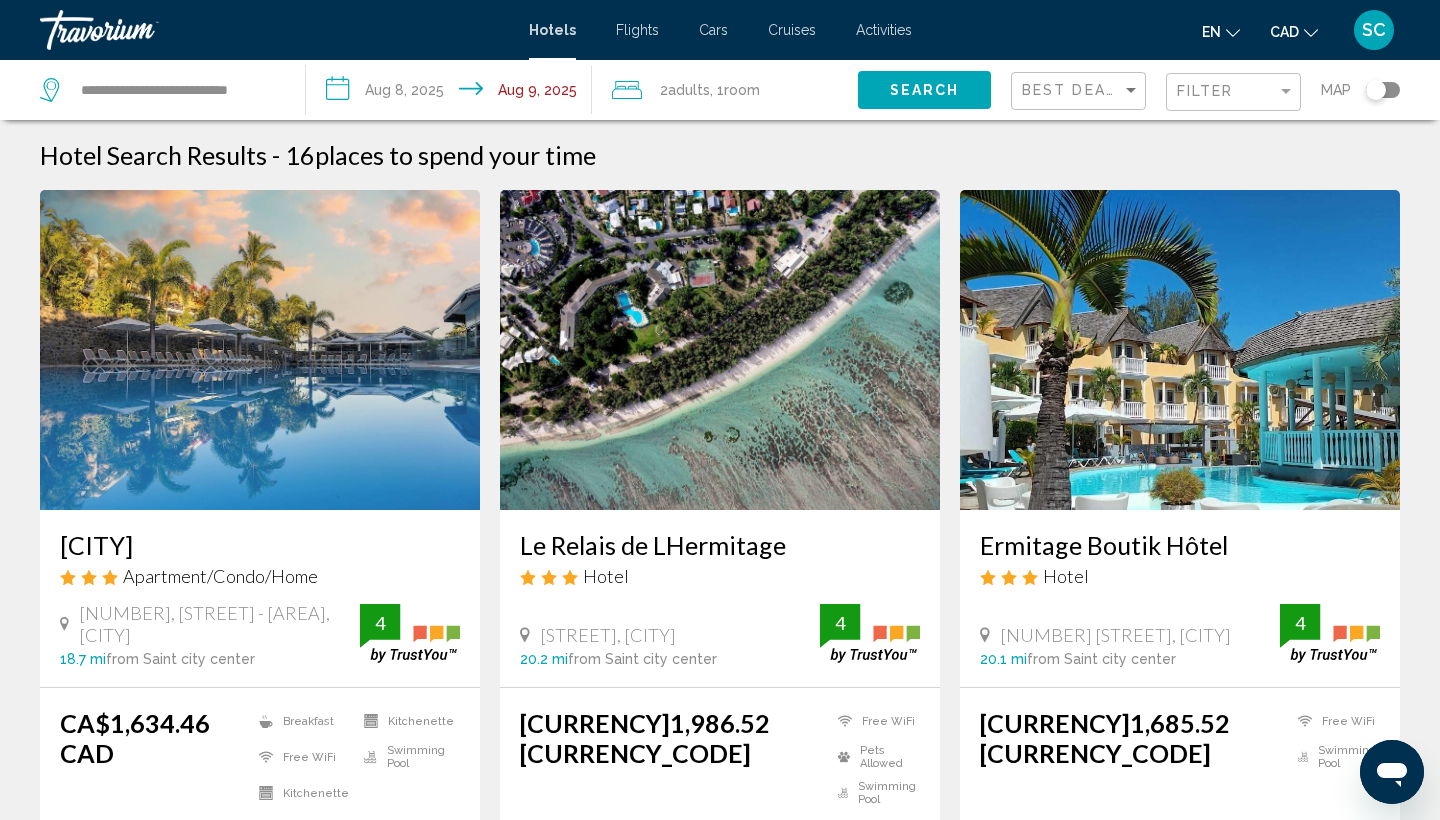 click on "**********" at bounding box center [453, 93] 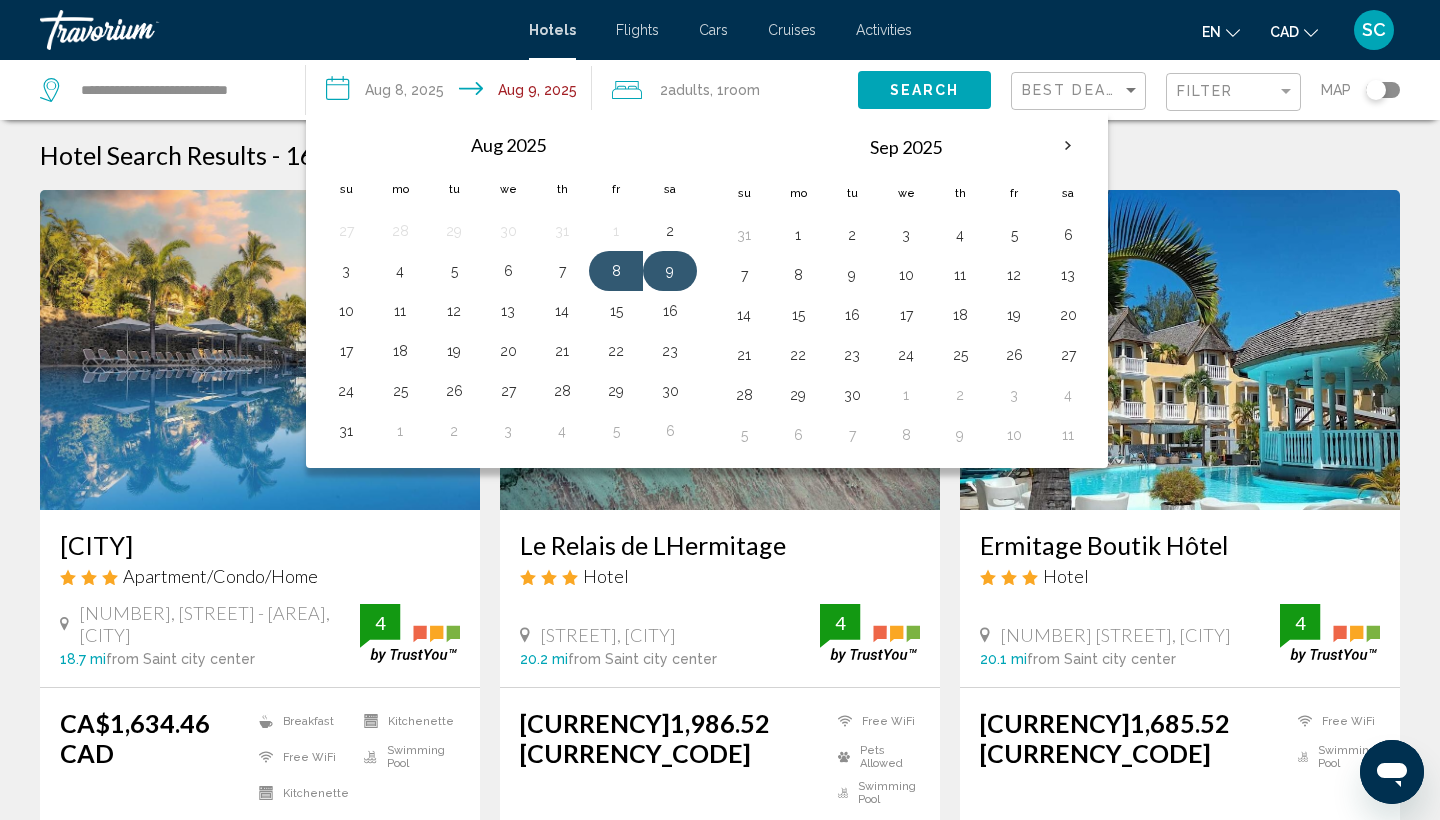 click on "9" at bounding box center [670, 271] 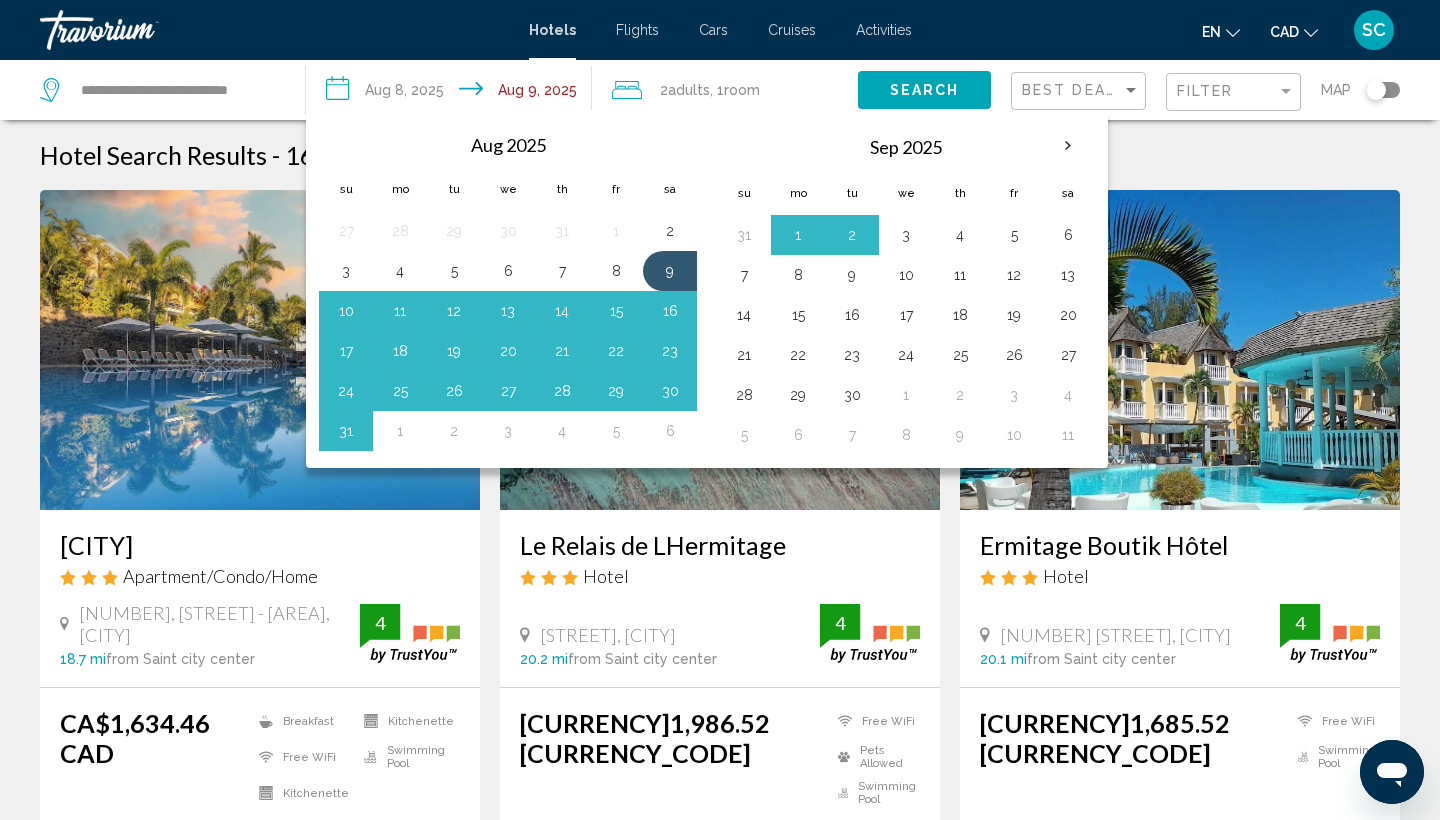 click on "Aug  2025" at bounding box center (508, 145) 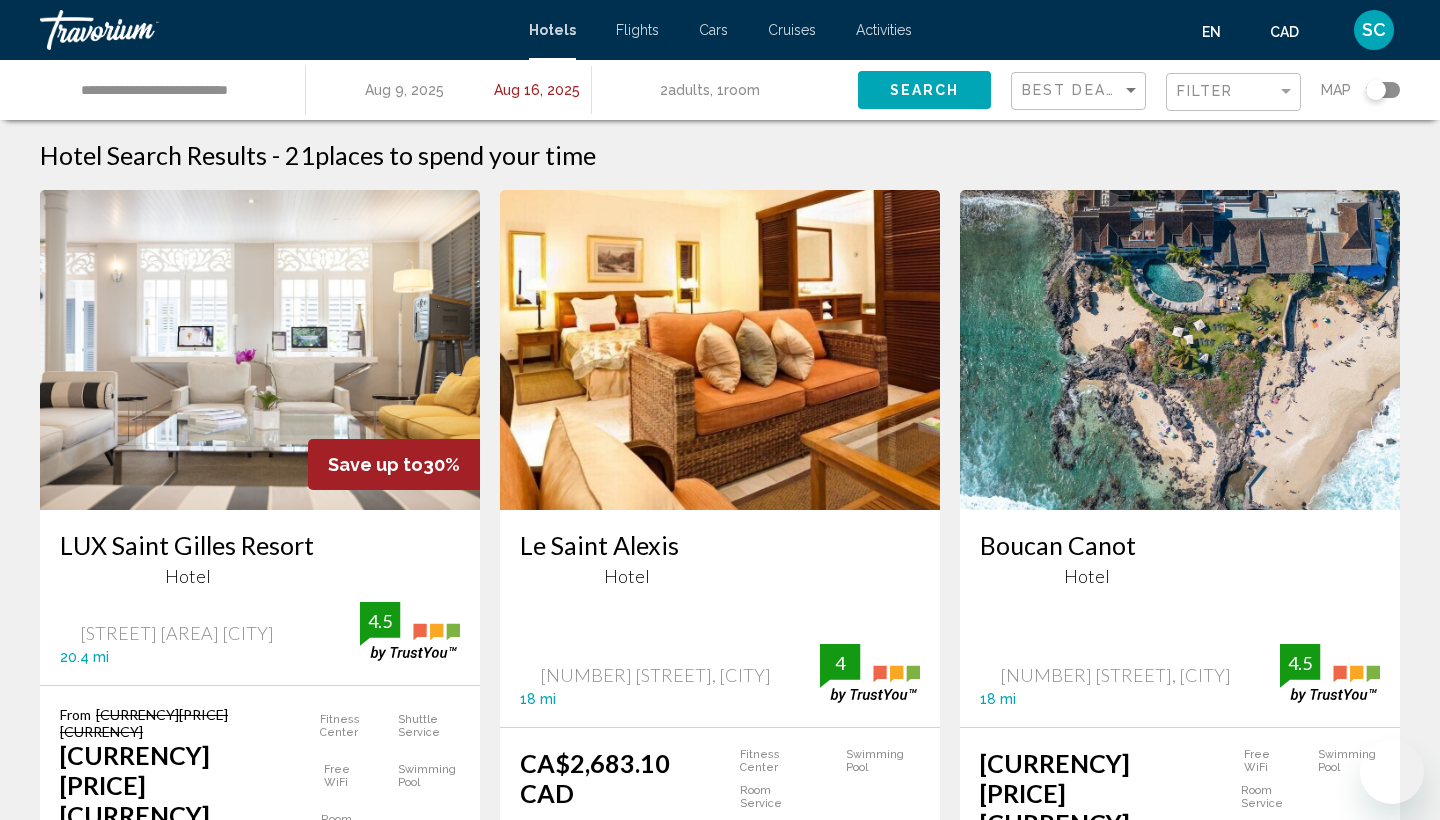 scroll, scrollTop: 0, scrollLeft: 0, axis: both 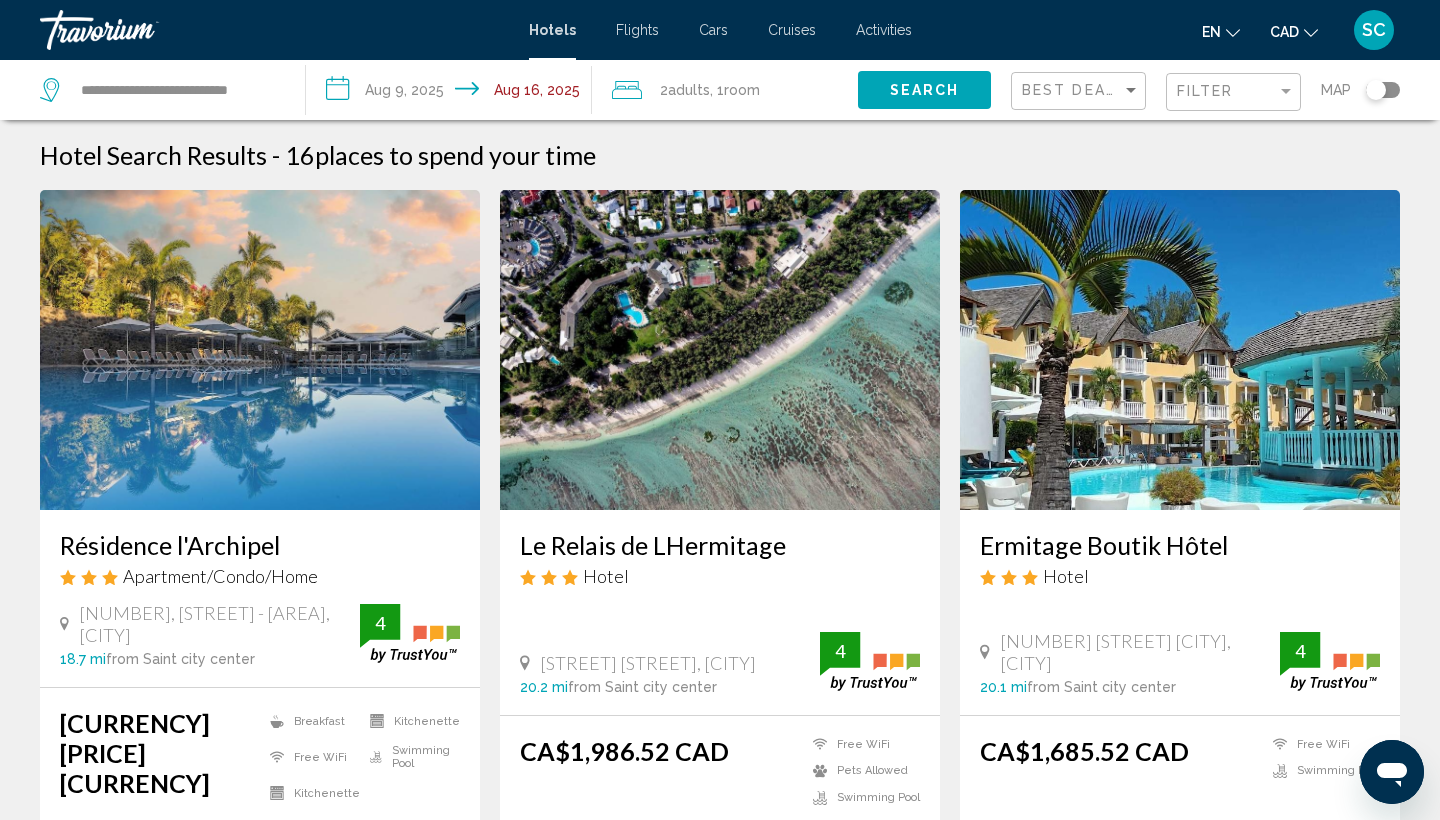 click on "**********" at bounding box center [453, 93] 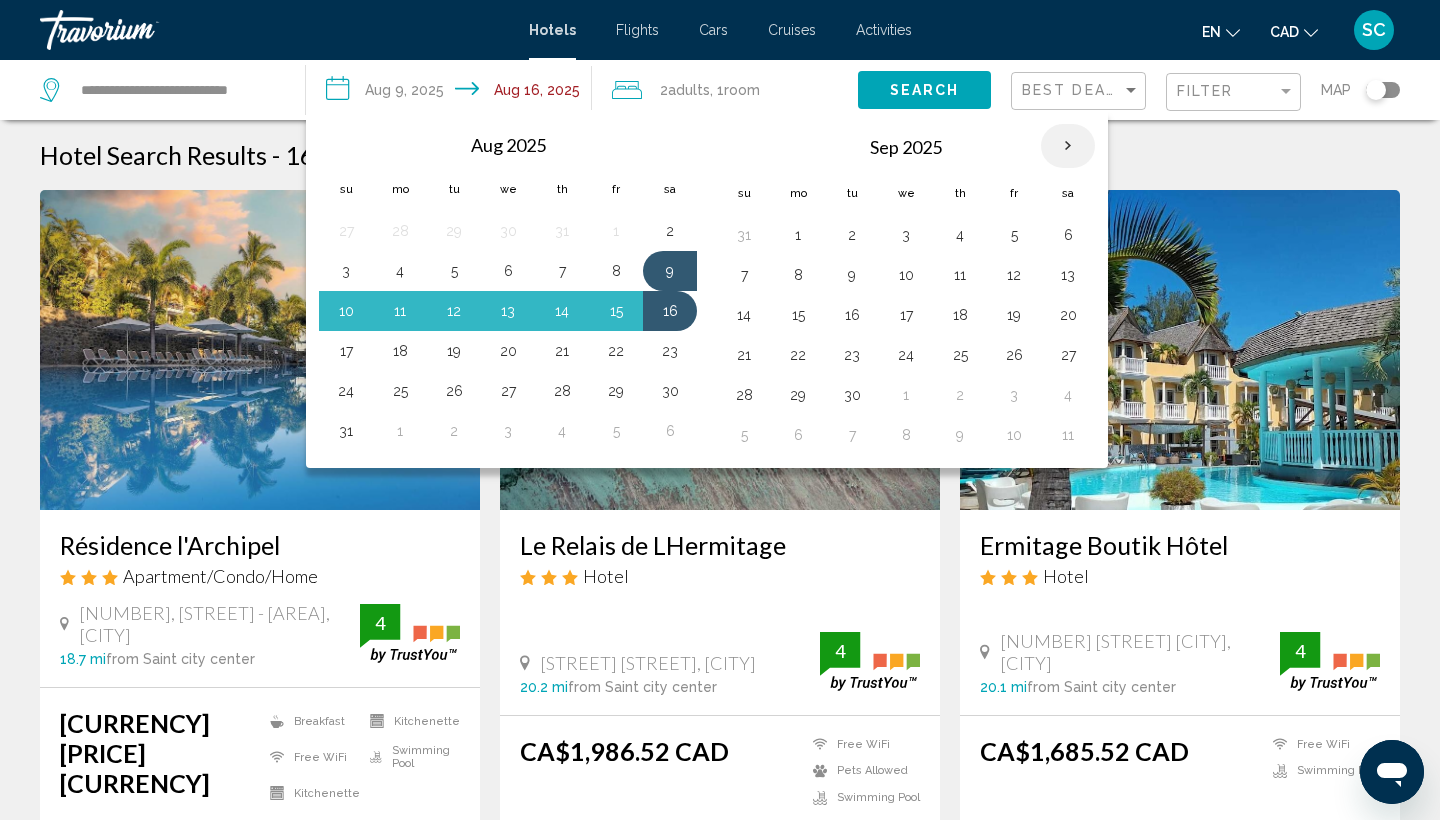 click at bounding box center [1068, 146] 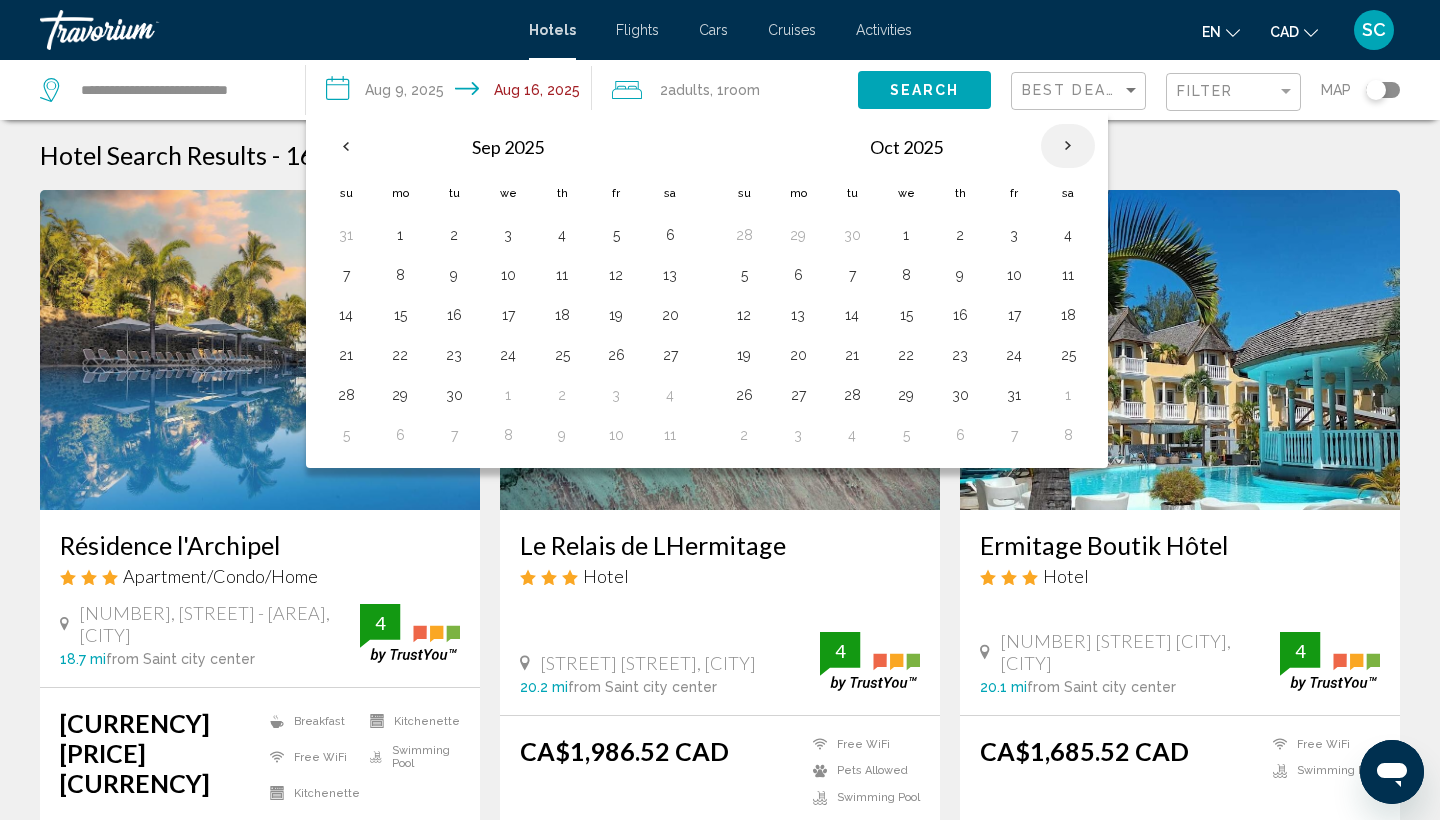 click at bounding box center [1068, 146] 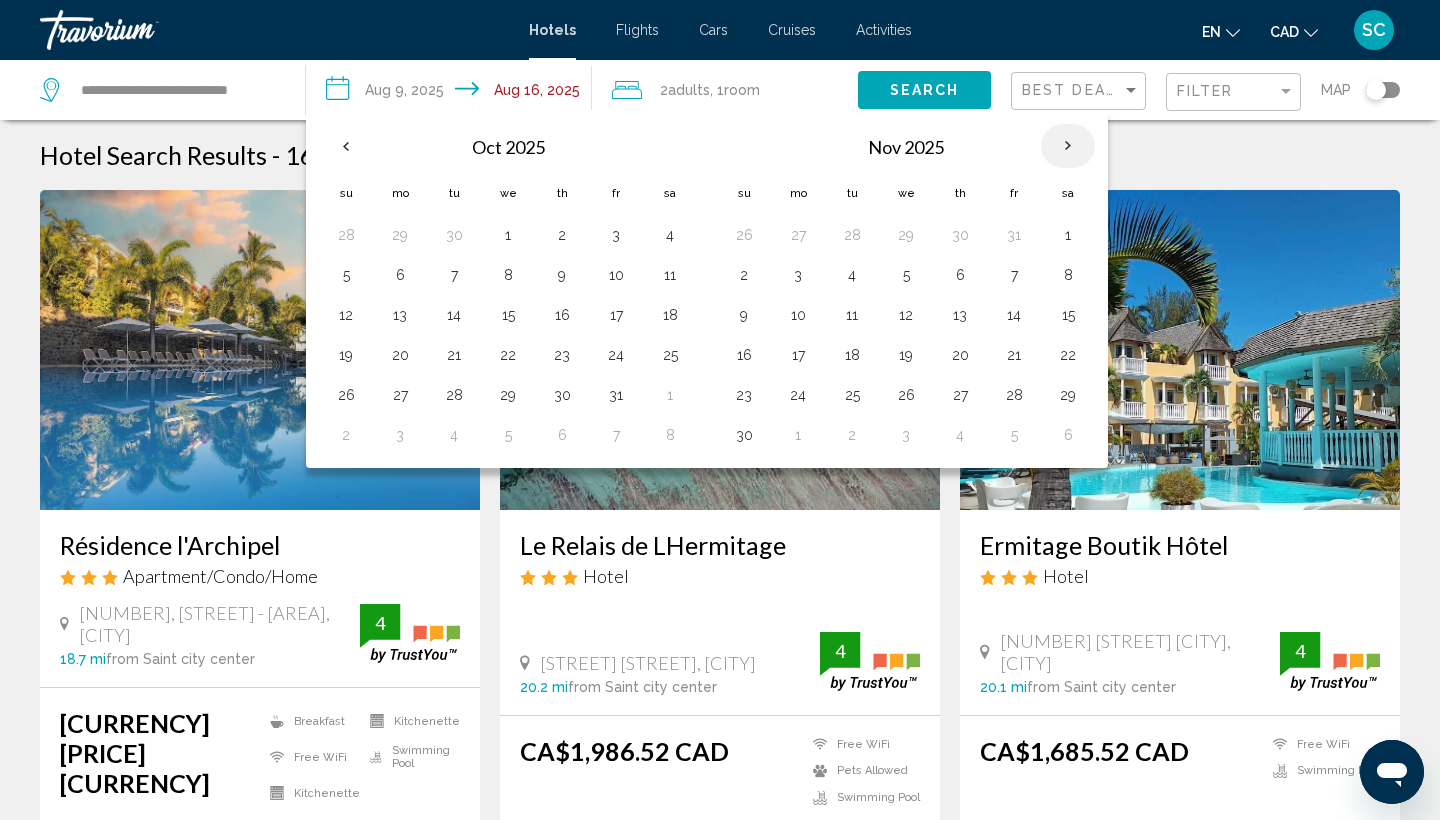 click at bounding box center [1068, 146] 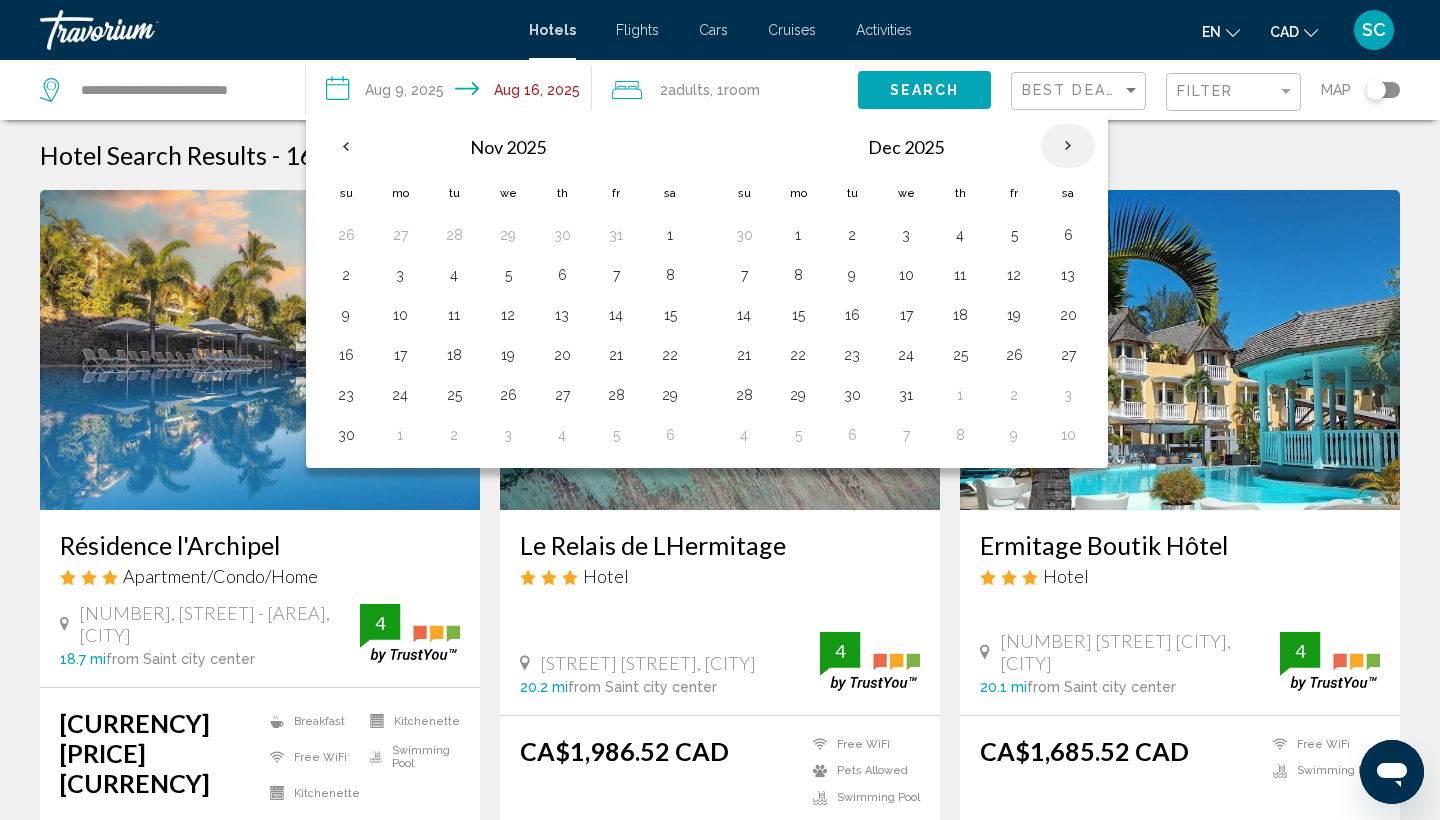 click at bounding box center [1068, 146] 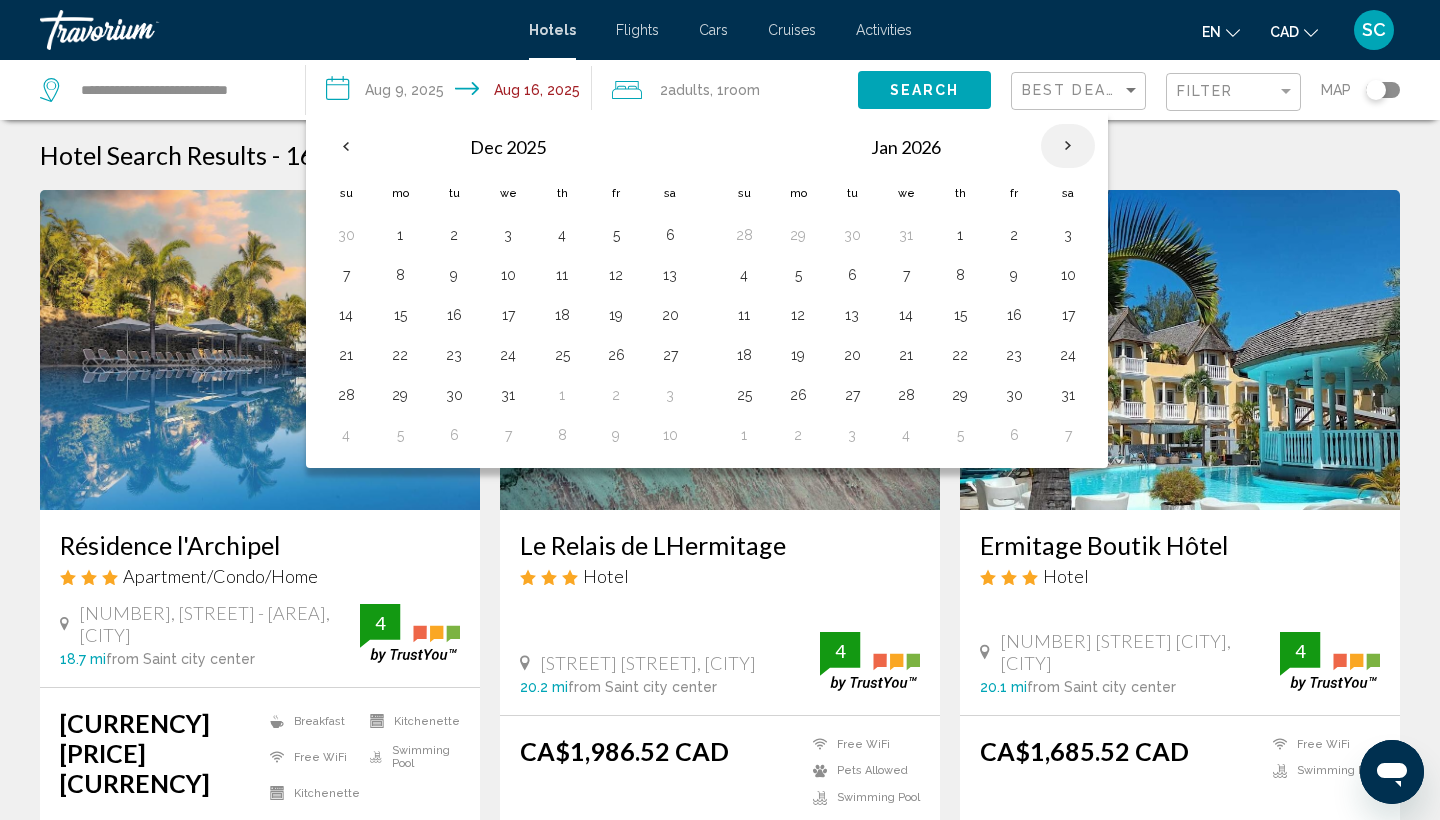 click at bounding box center (1068, 146) 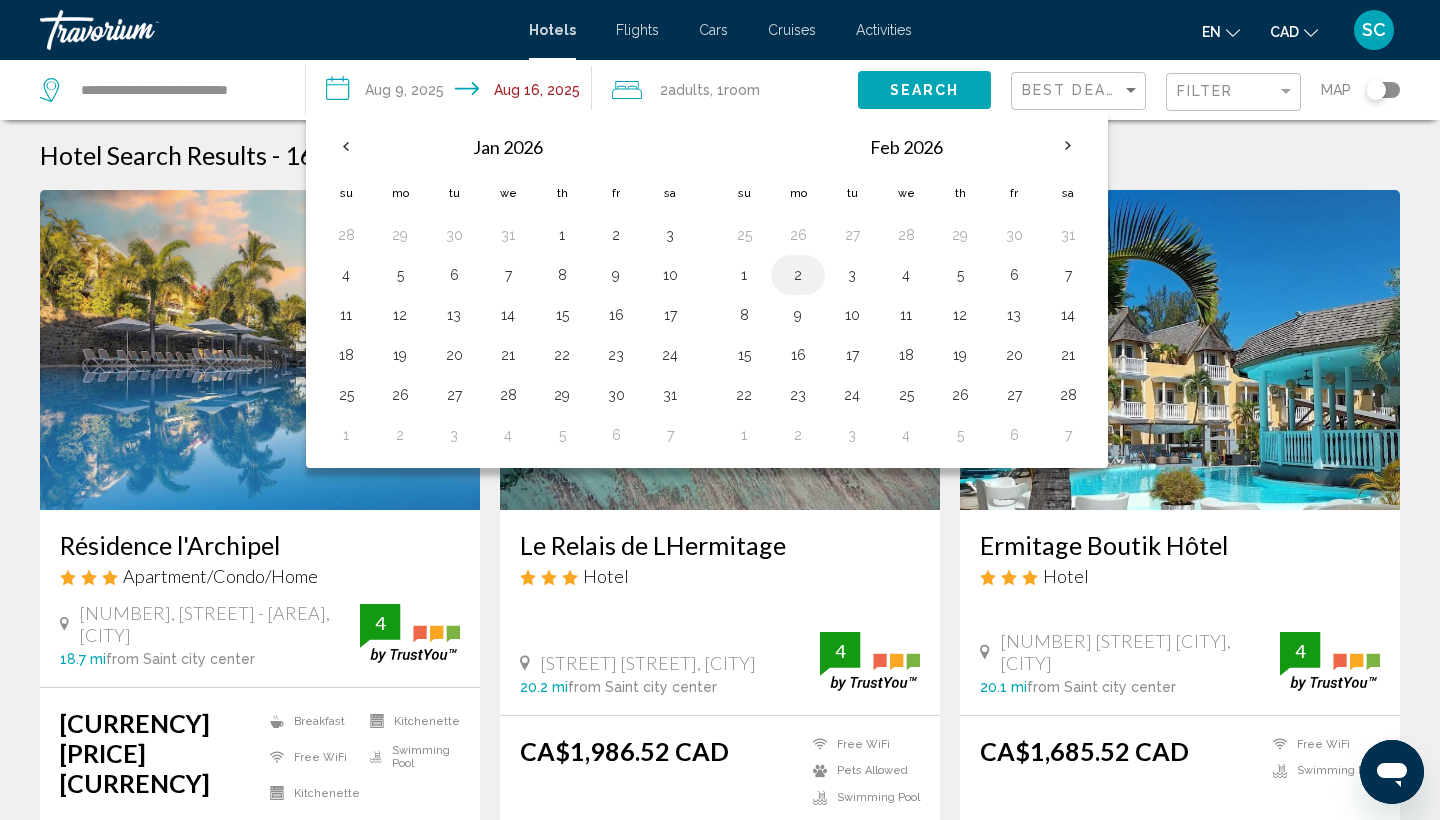 click on "2" at bounding box center [798, 275] 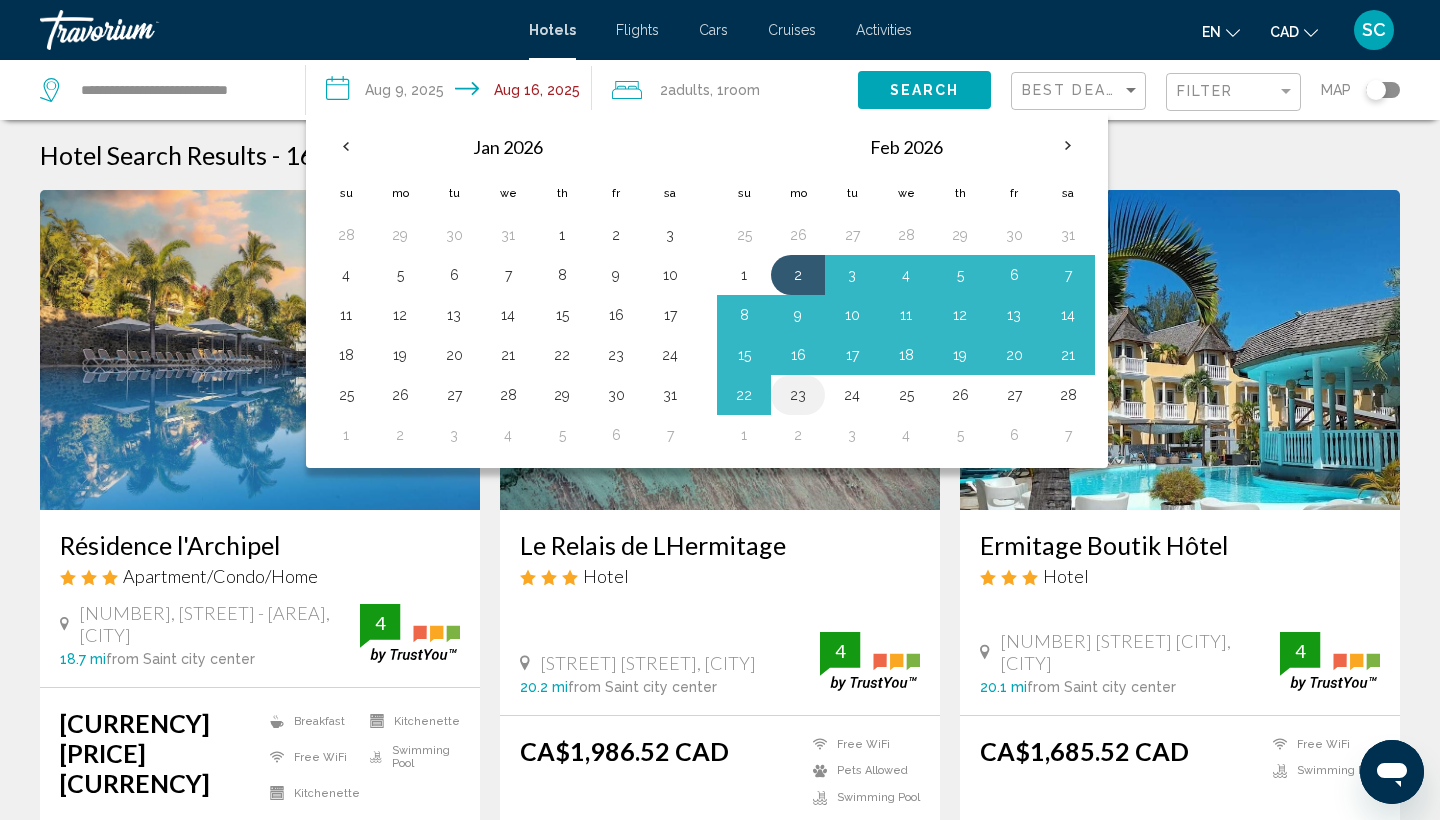 click on "23" at bounding box center (798, 395) 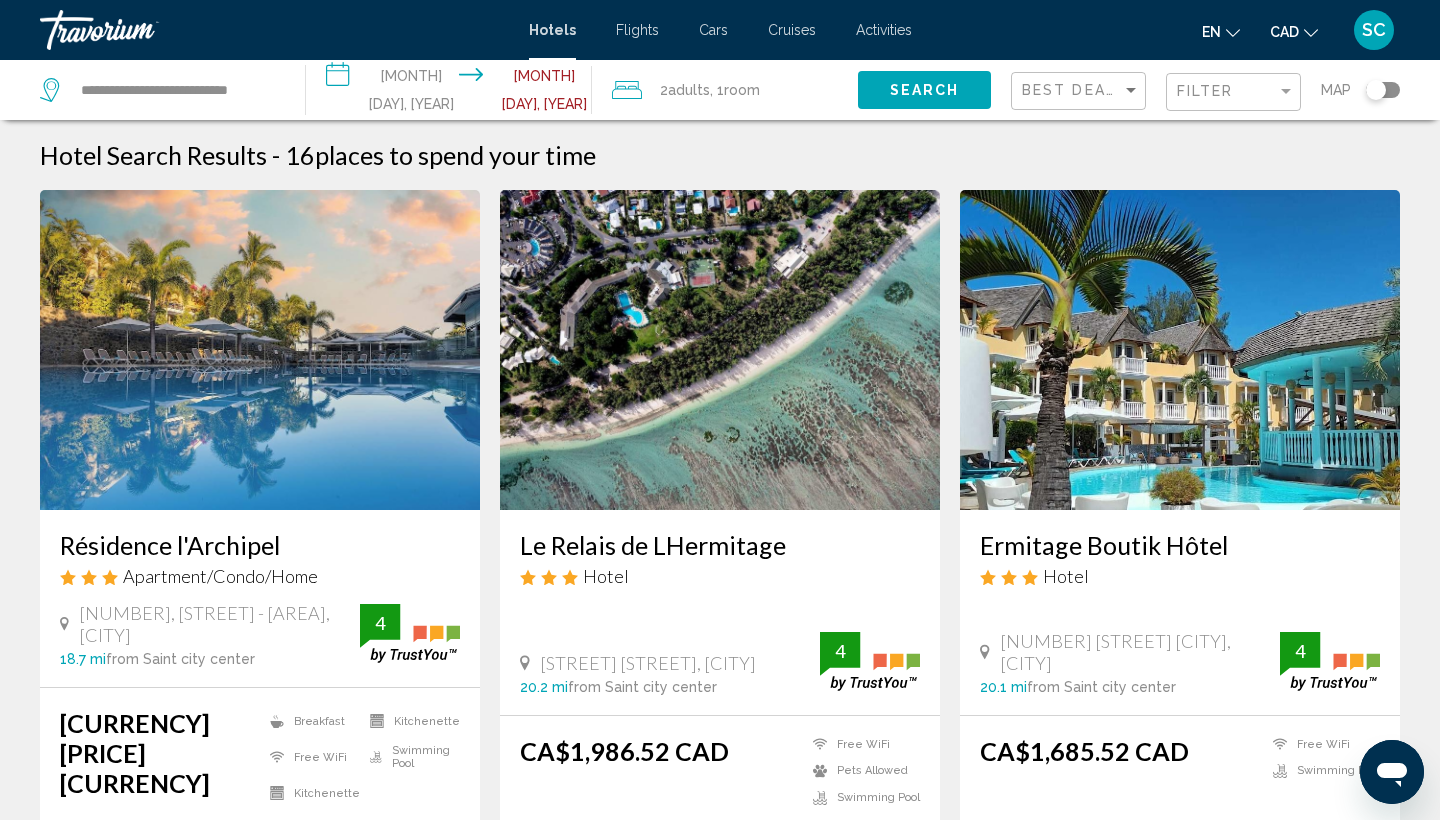 click on "Adults" 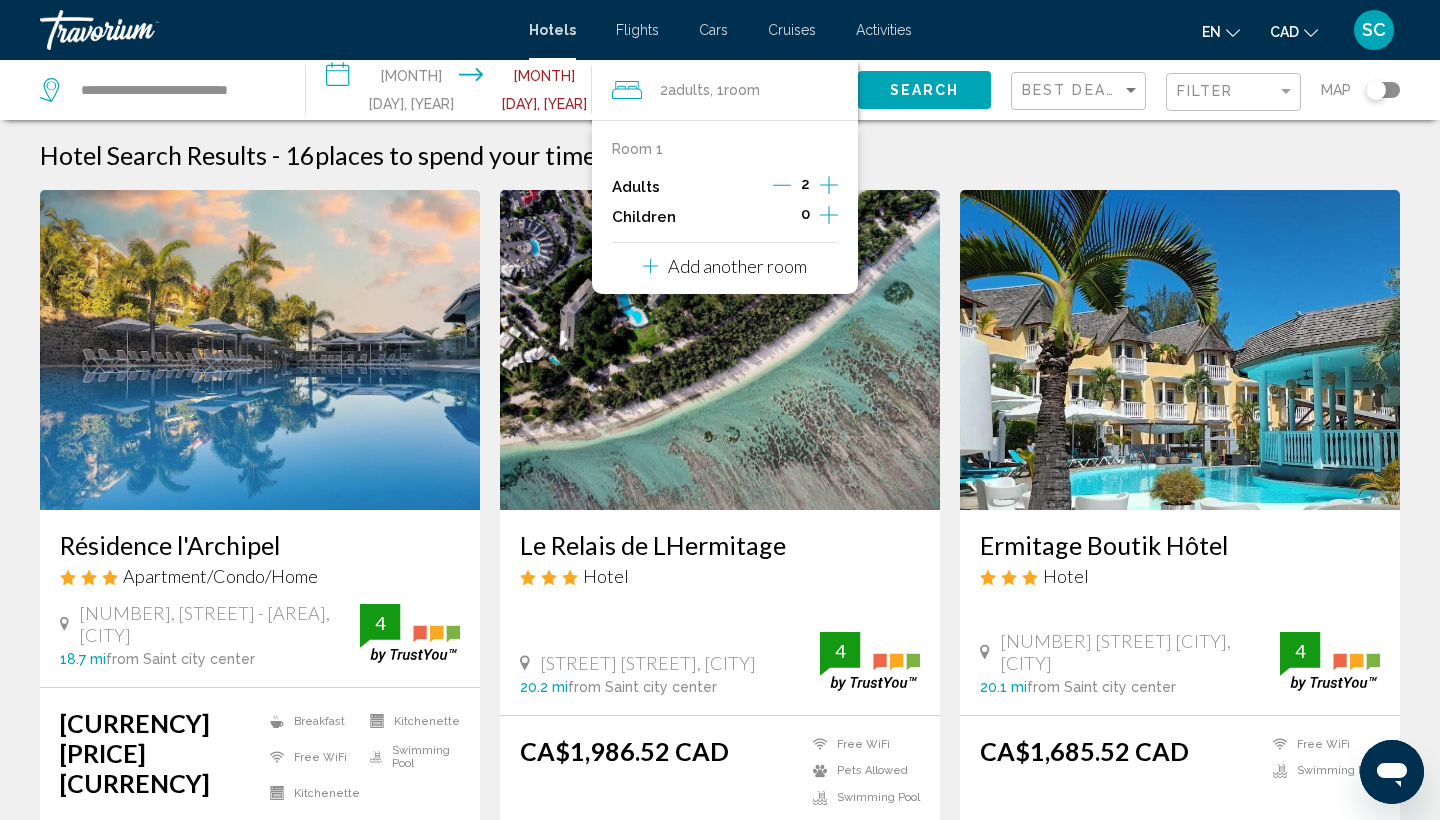 click 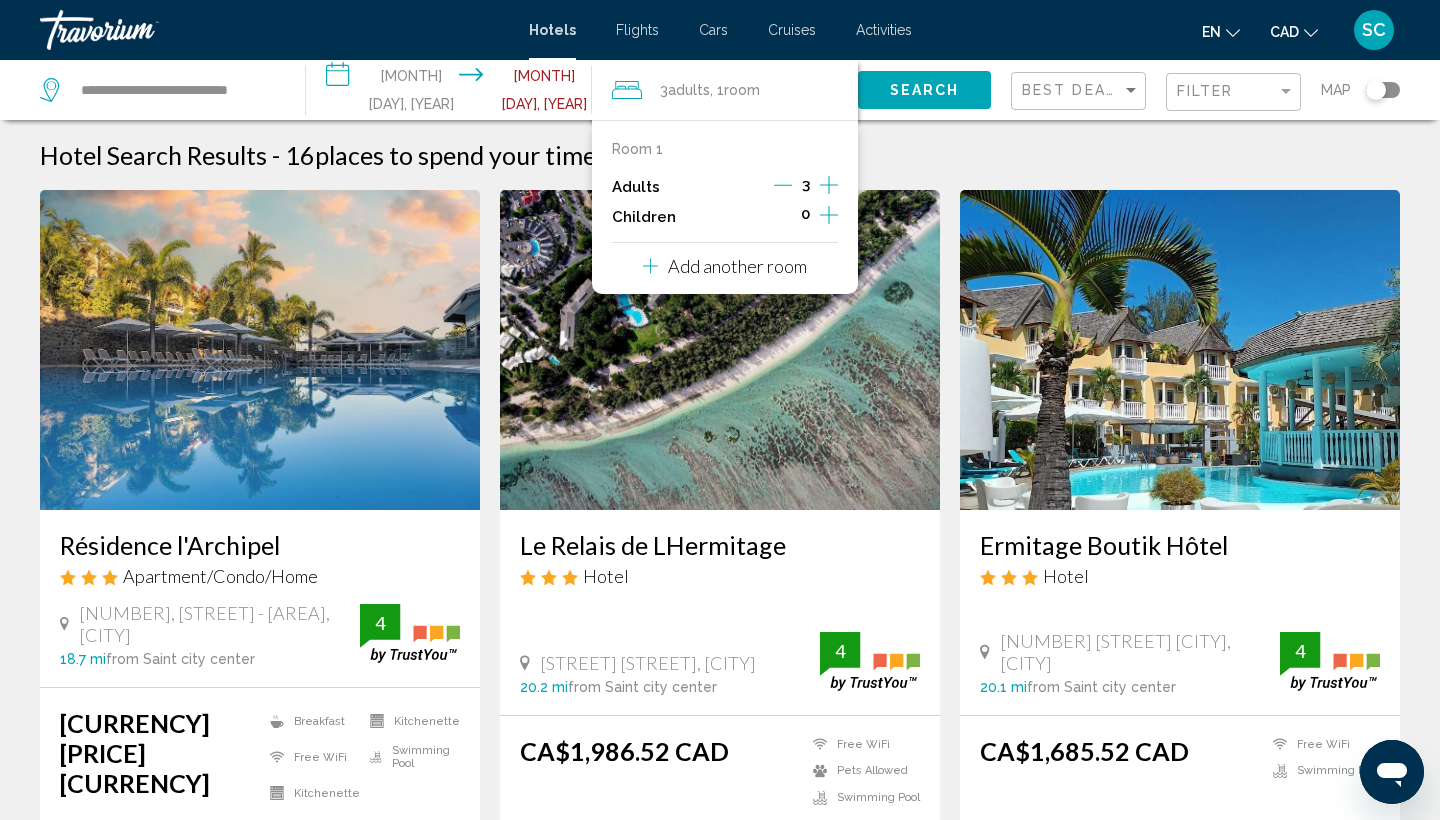 click 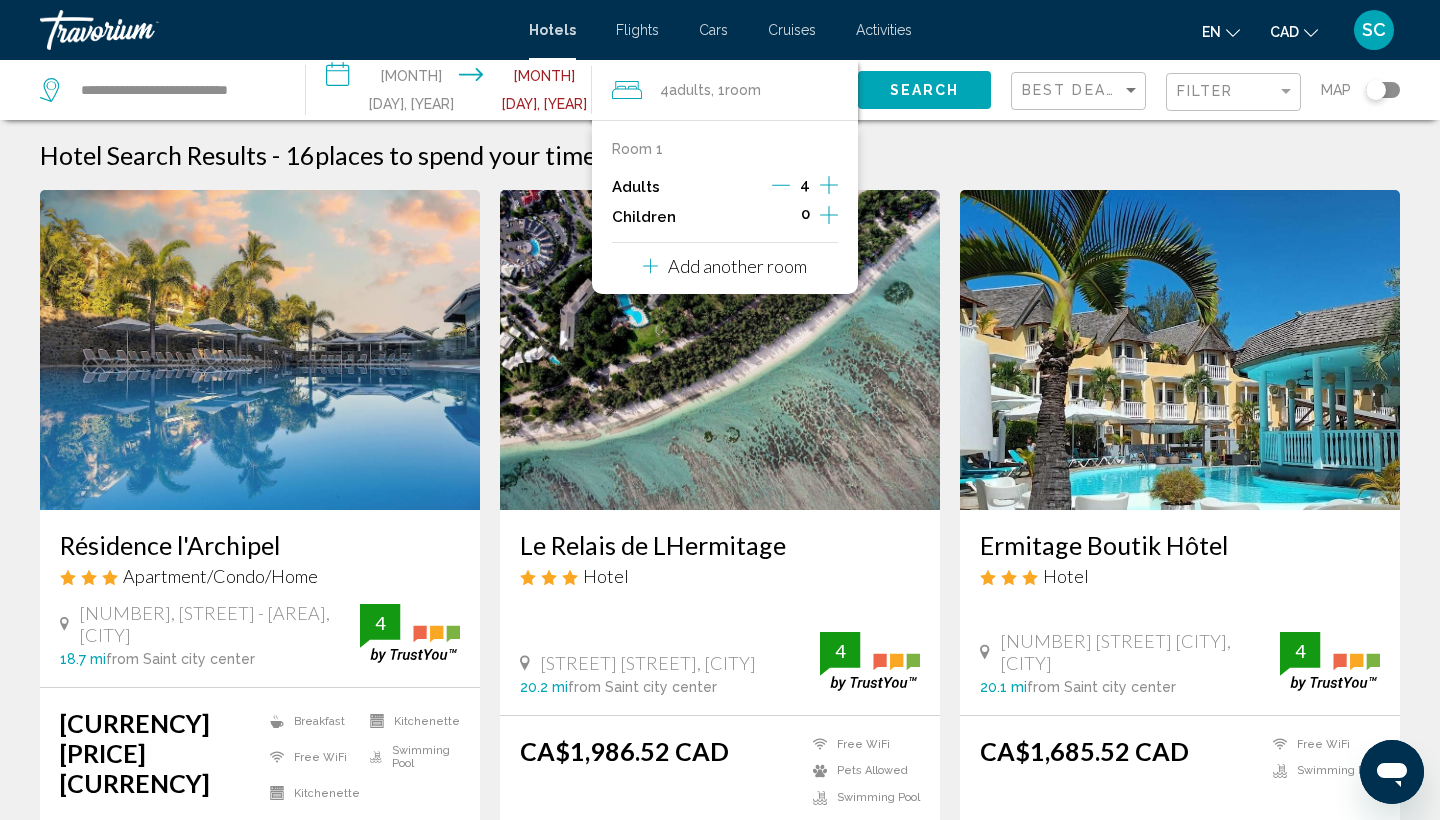 click on "Room 1" at bounding box center (637, 149) 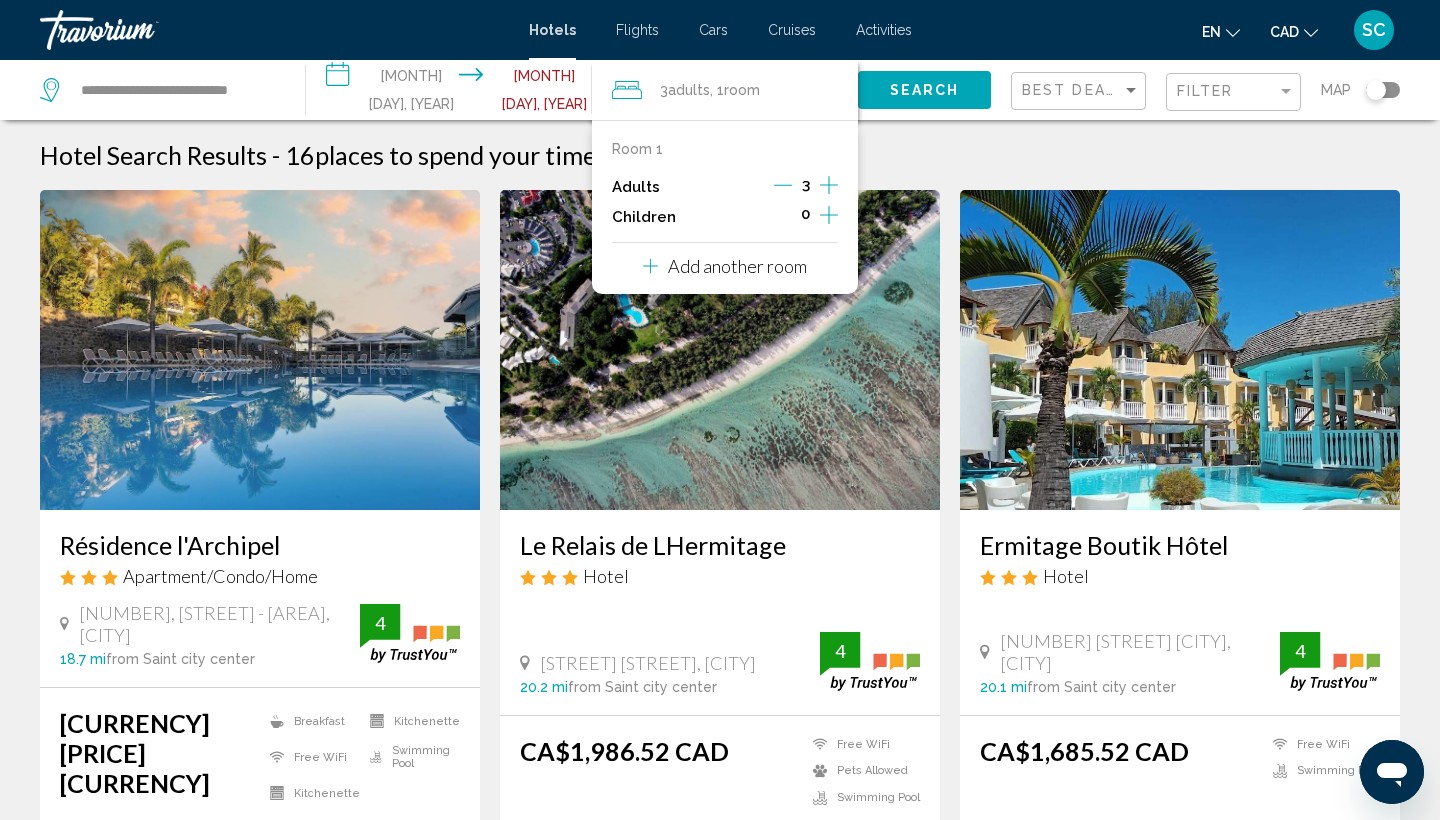 click 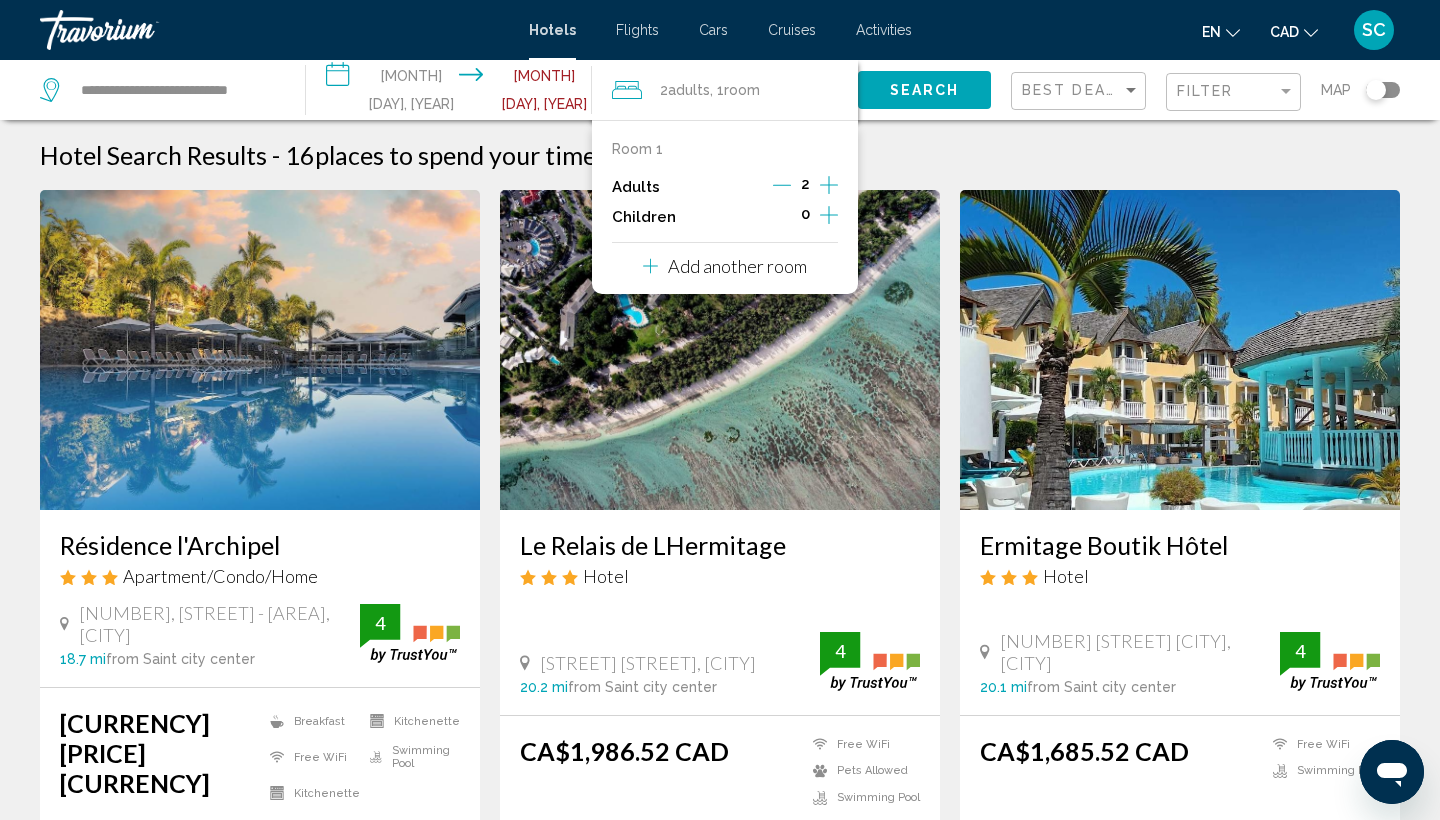click 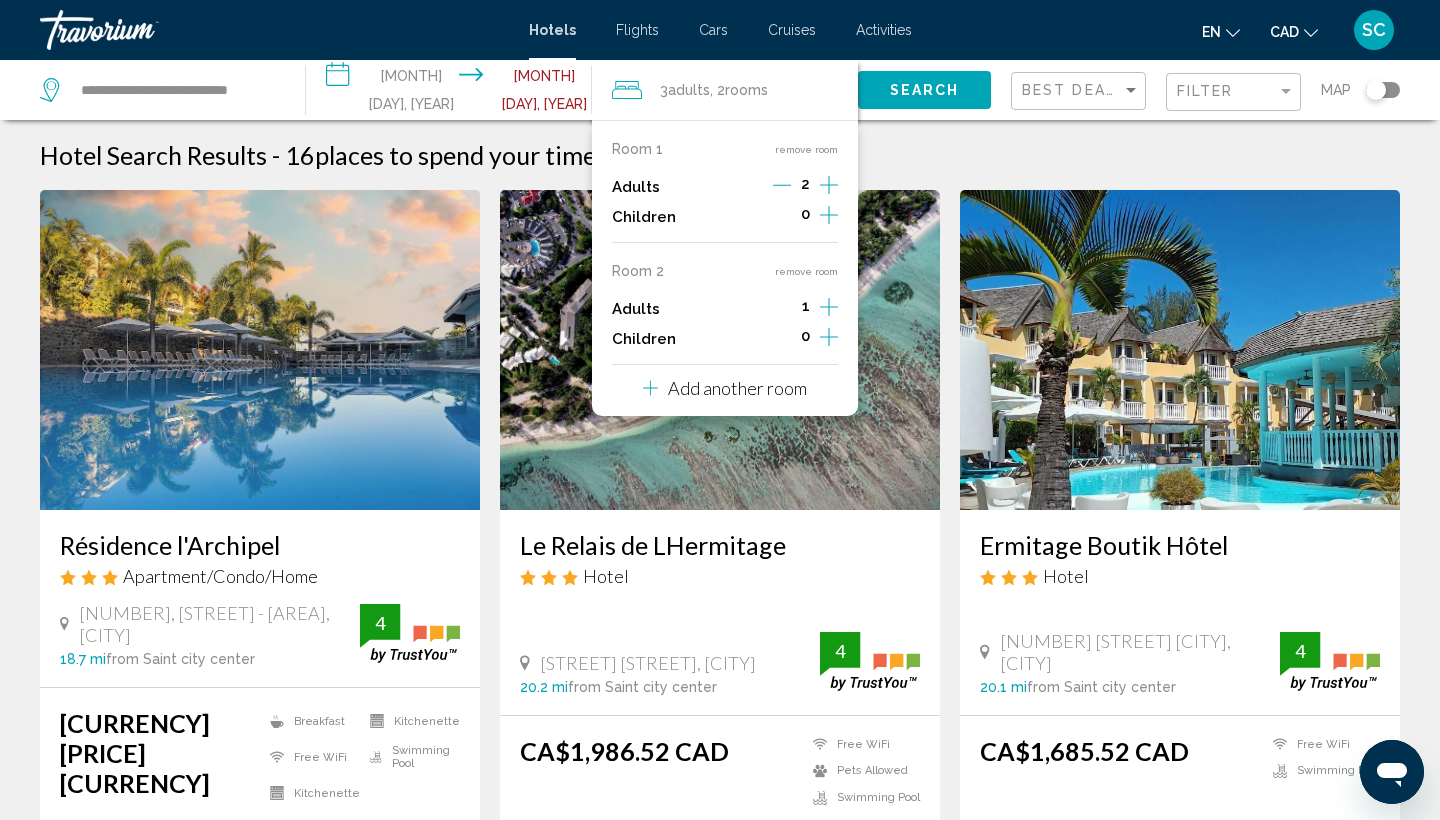 click 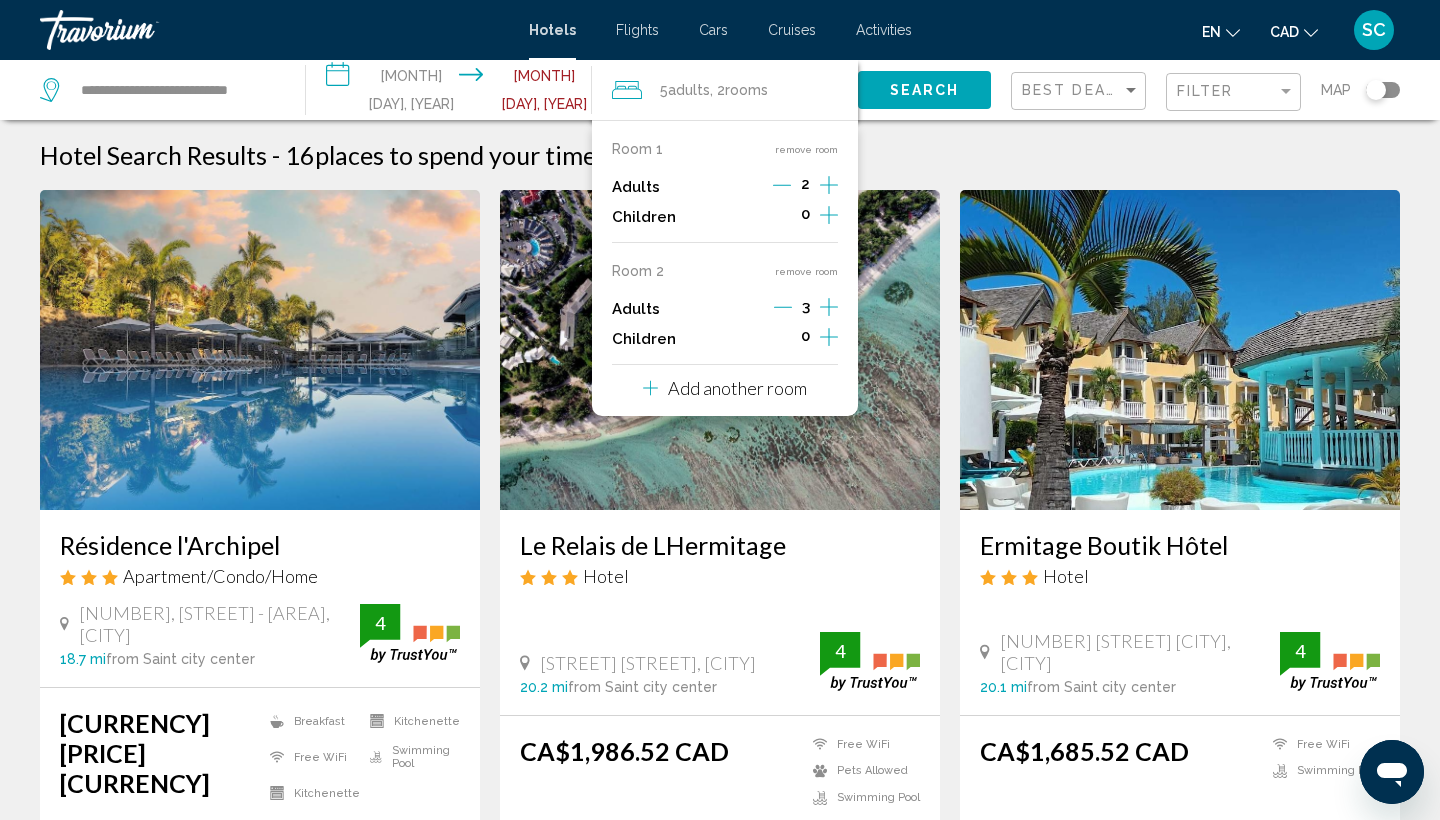 click 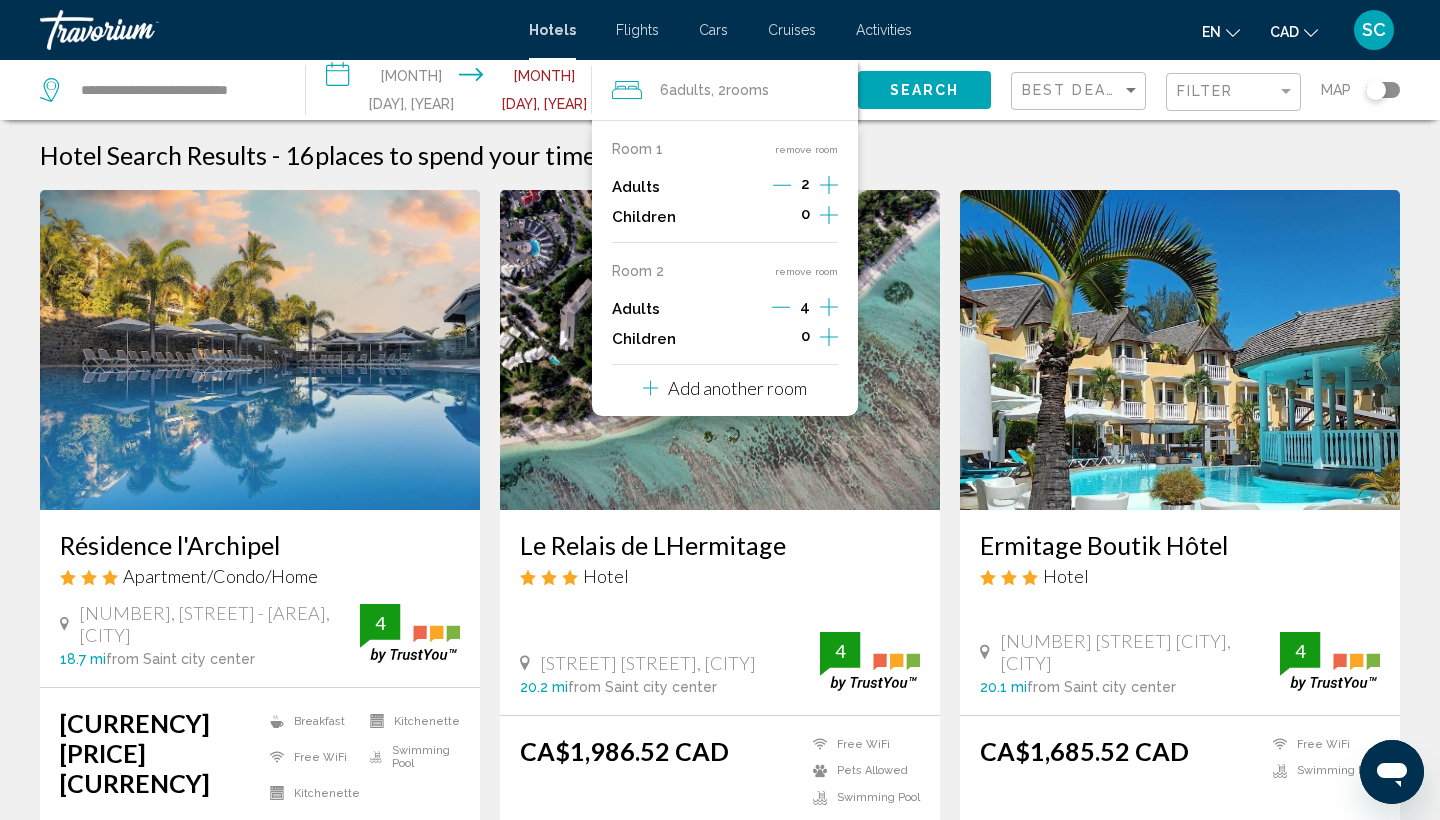 click 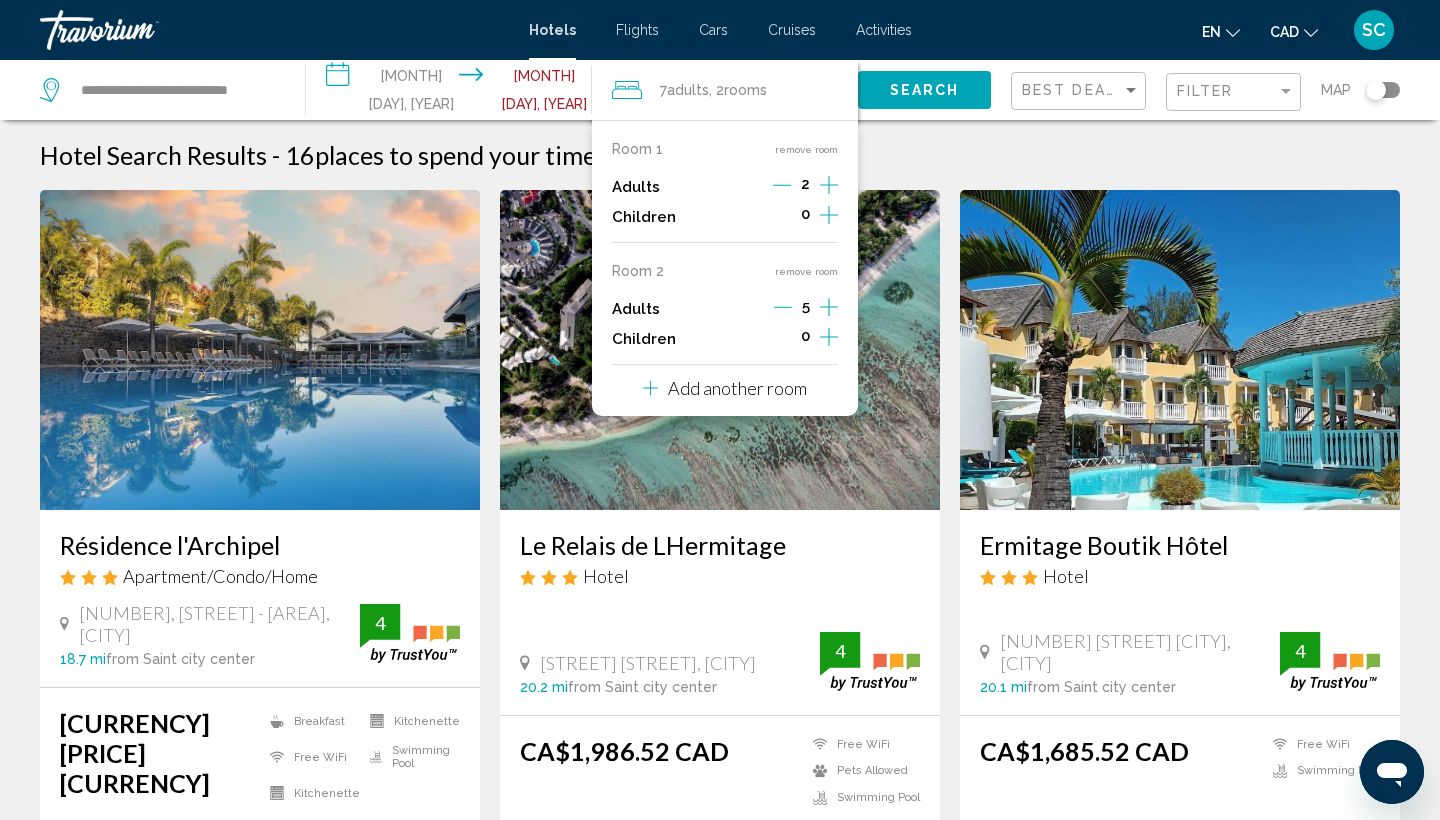 click on "Adults
5" at bounding box center [725, 309] 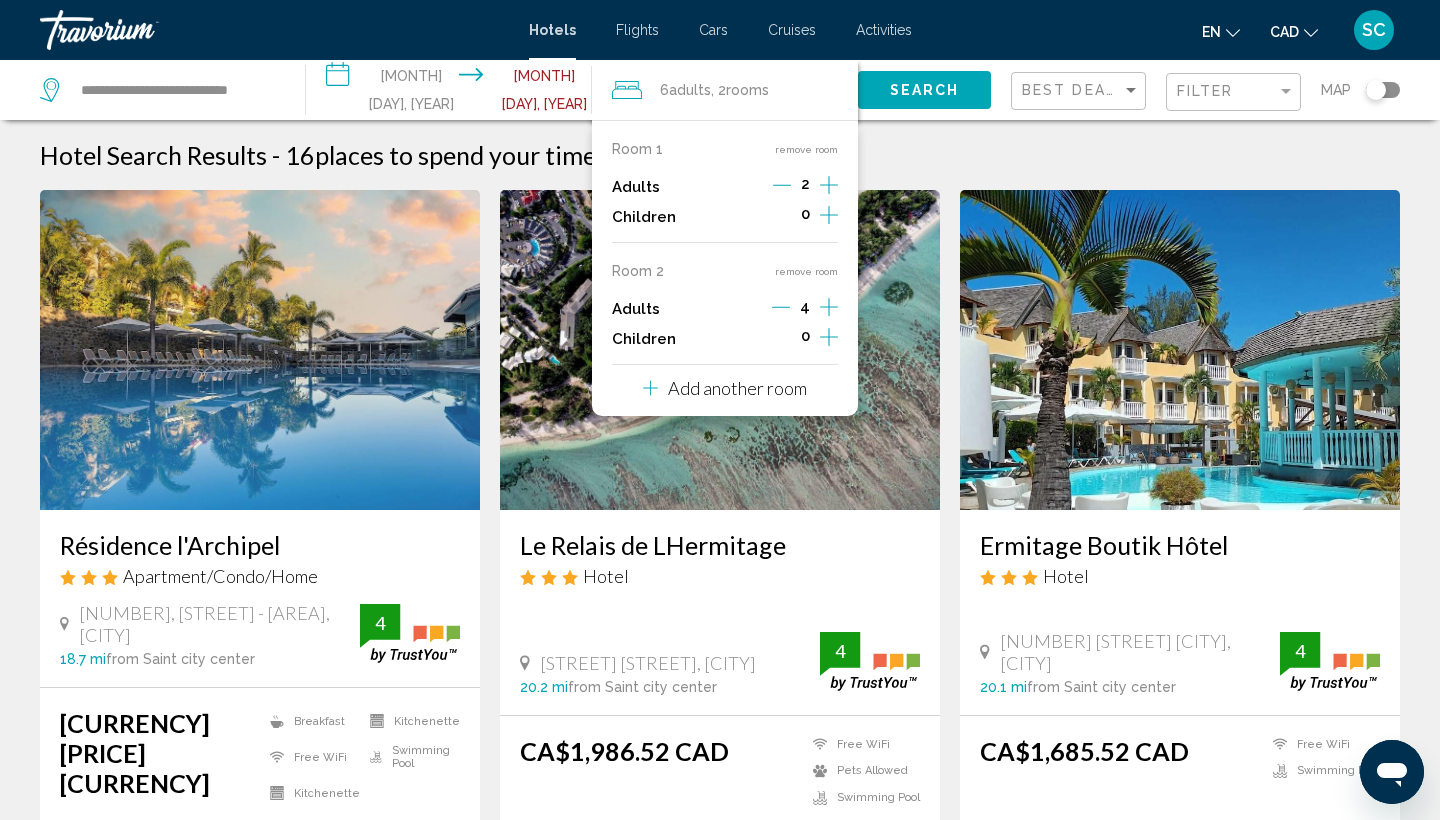 click on "Search" 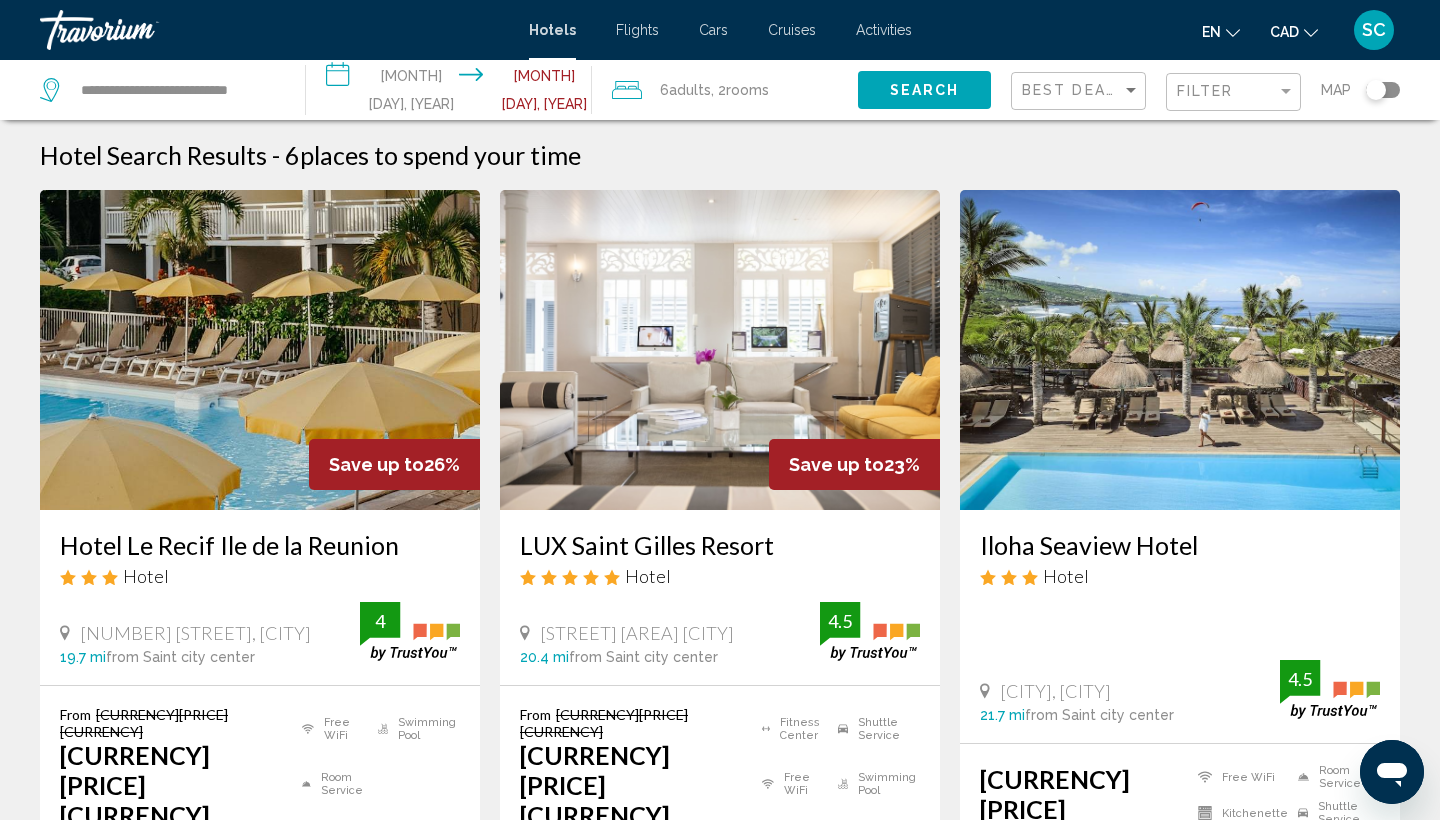 scroll, scrollTop: 0, scrollLeft: 0, axis: both 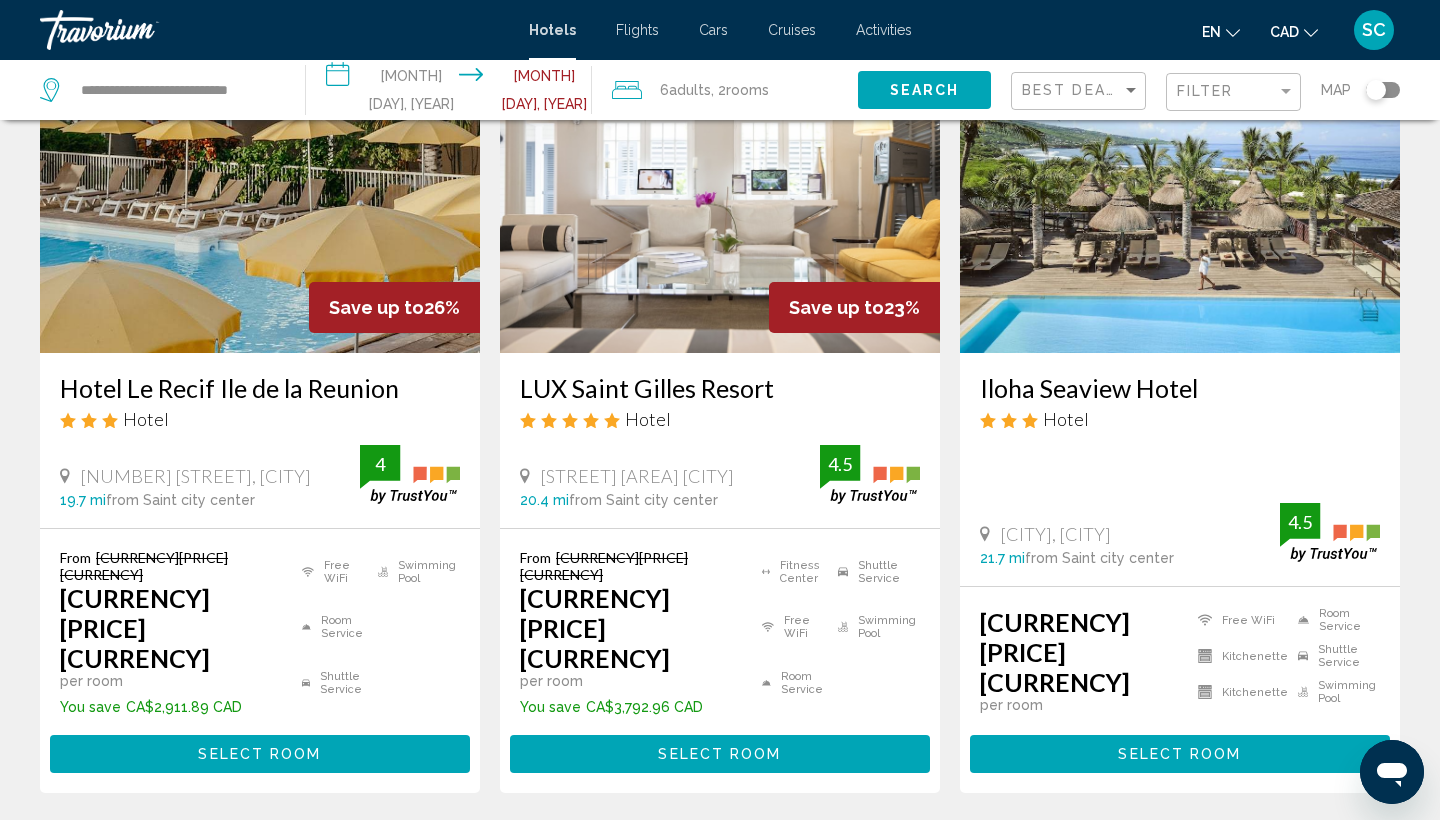 click at bounding box center [260, 193] 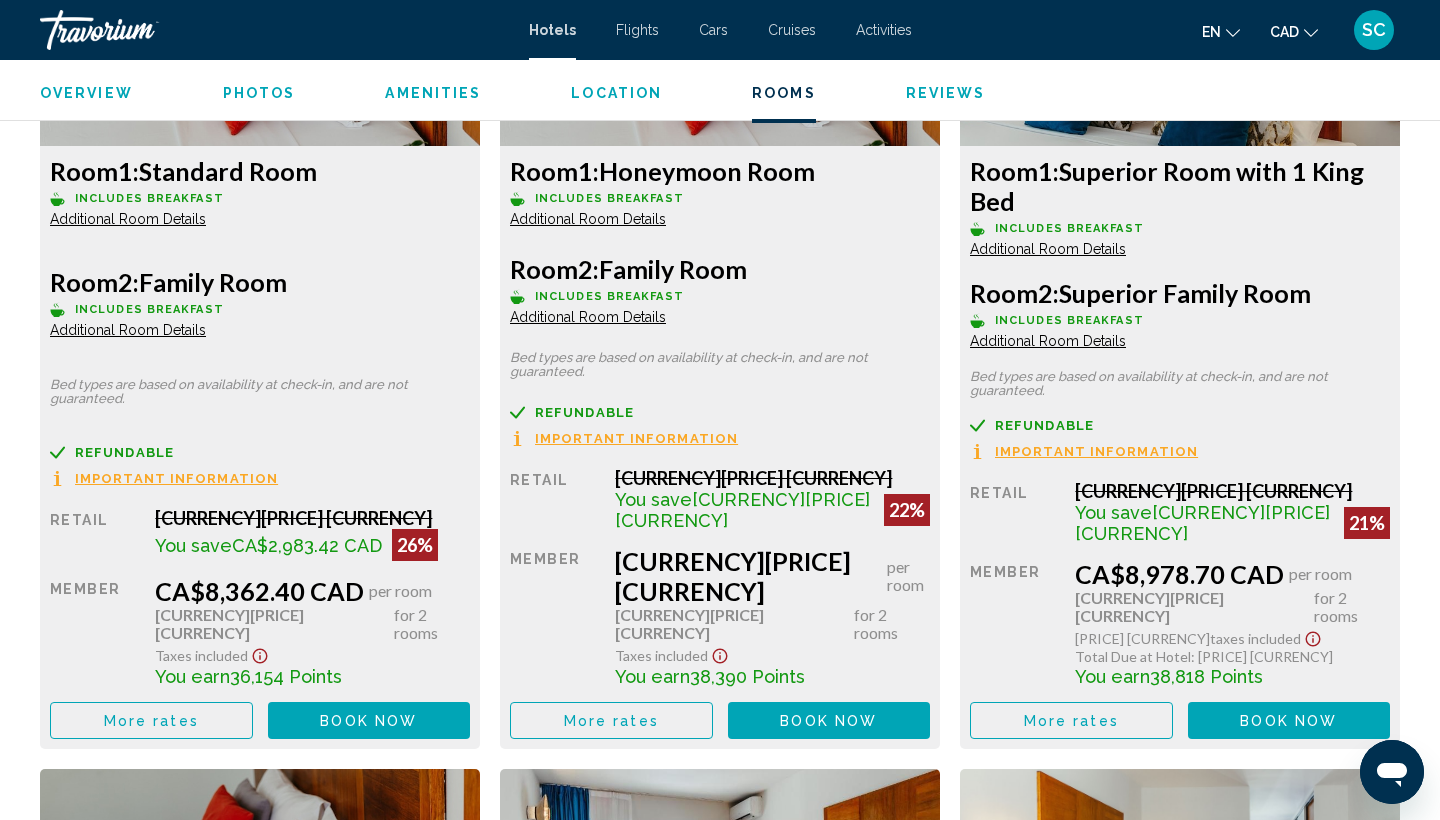 scroll, scrollTop: 2935, scrollLeft: 0, axis: vertical 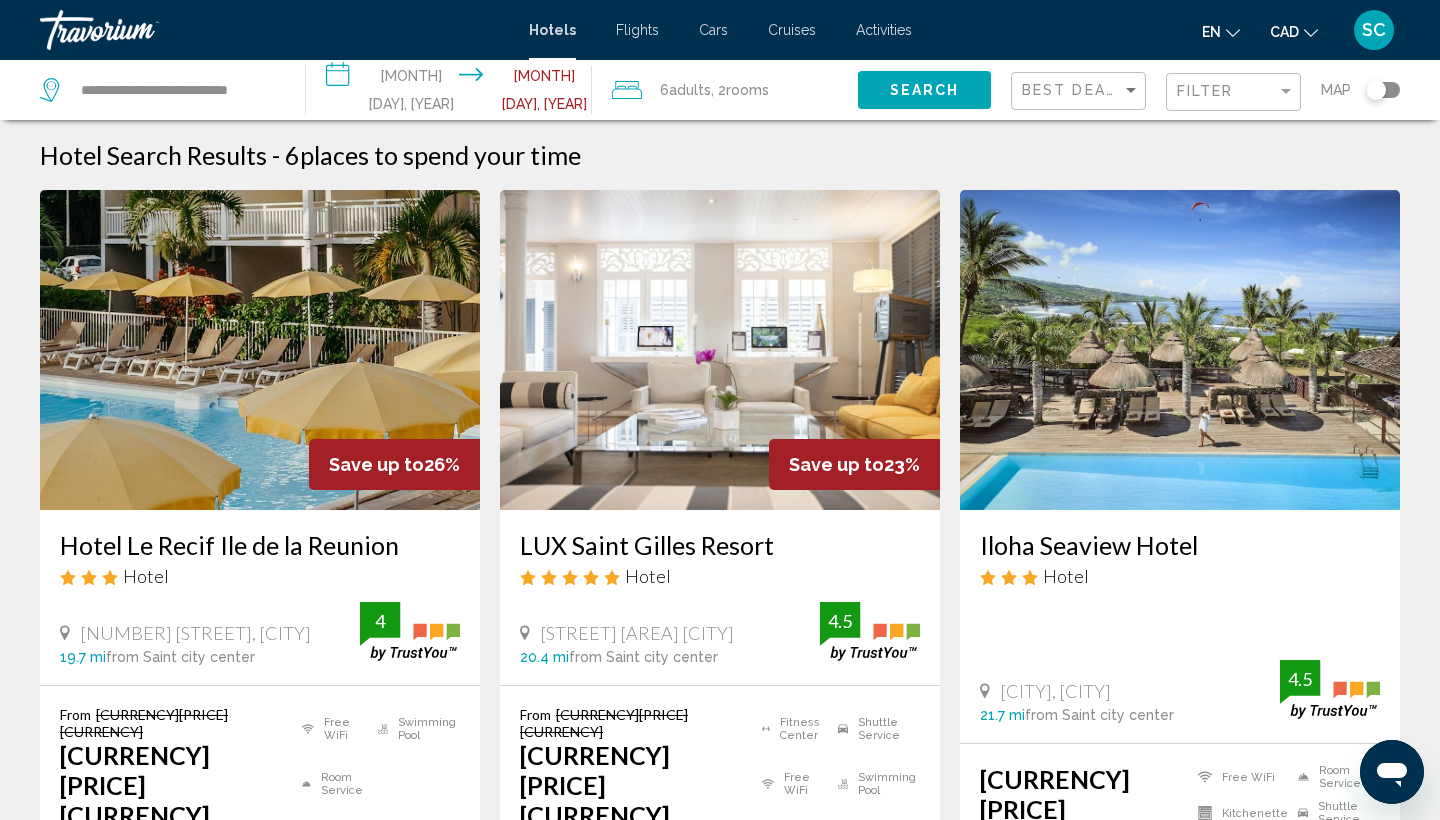 click on "6  Adult Adults" 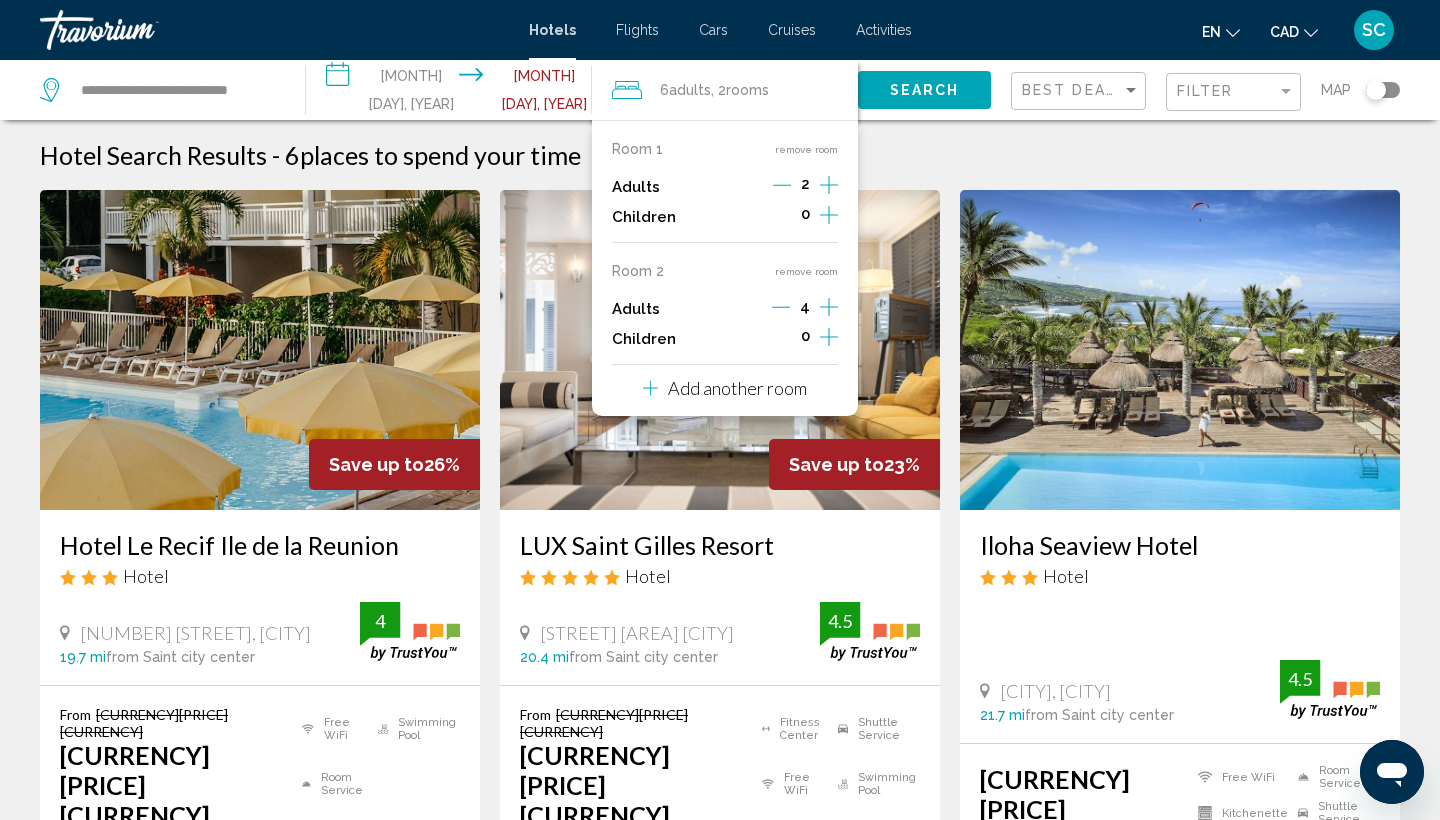 click 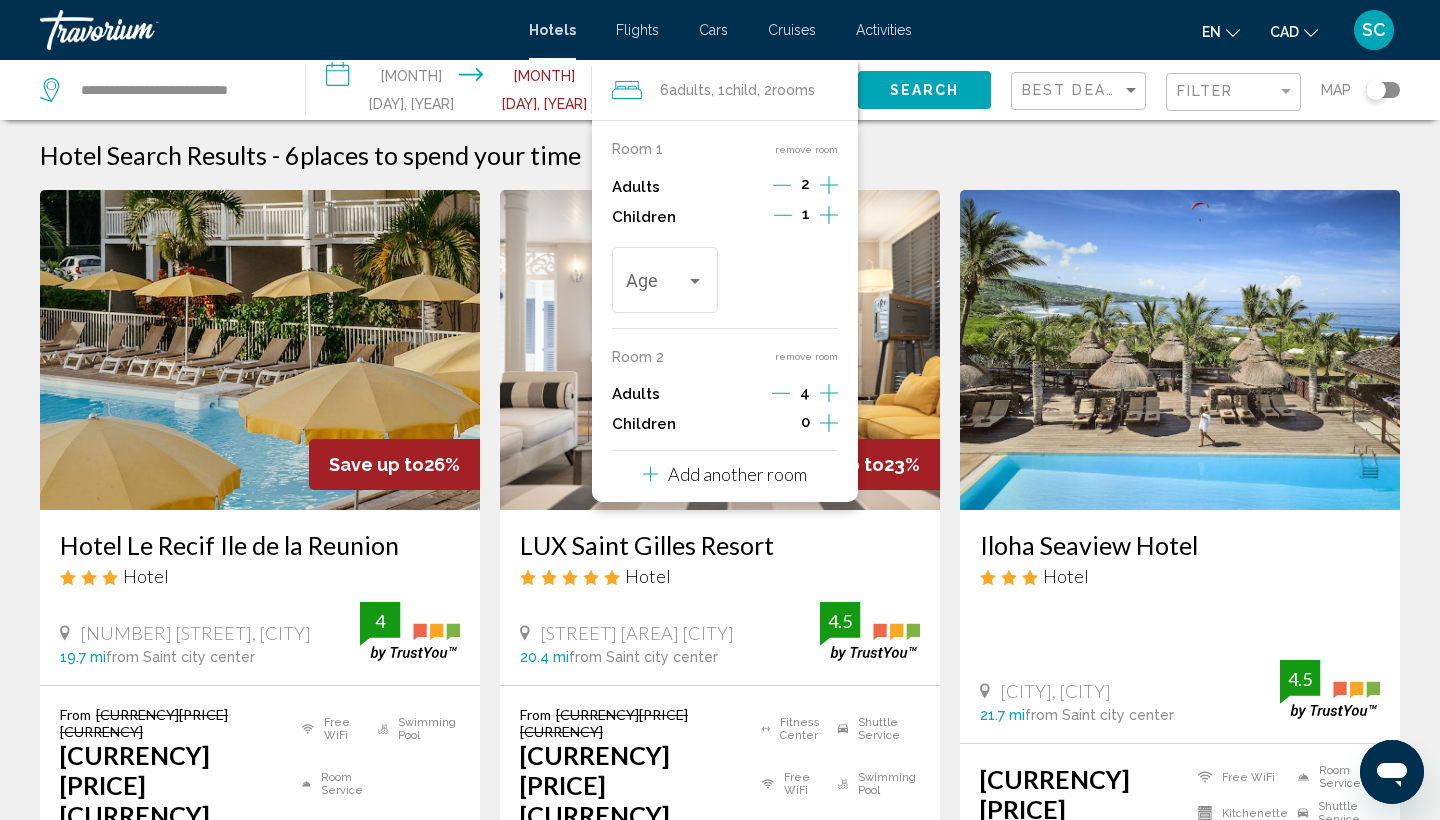 click 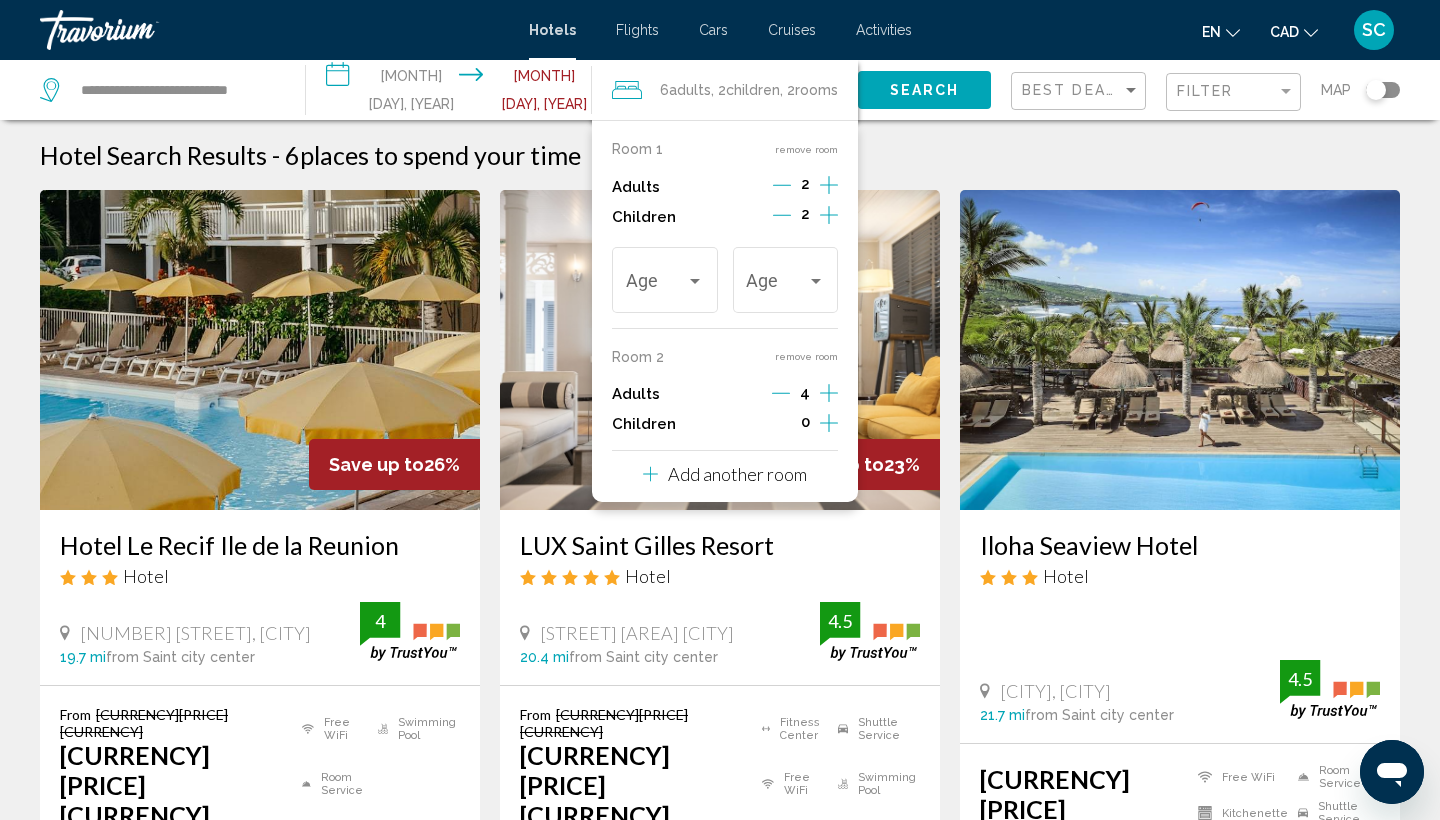 click 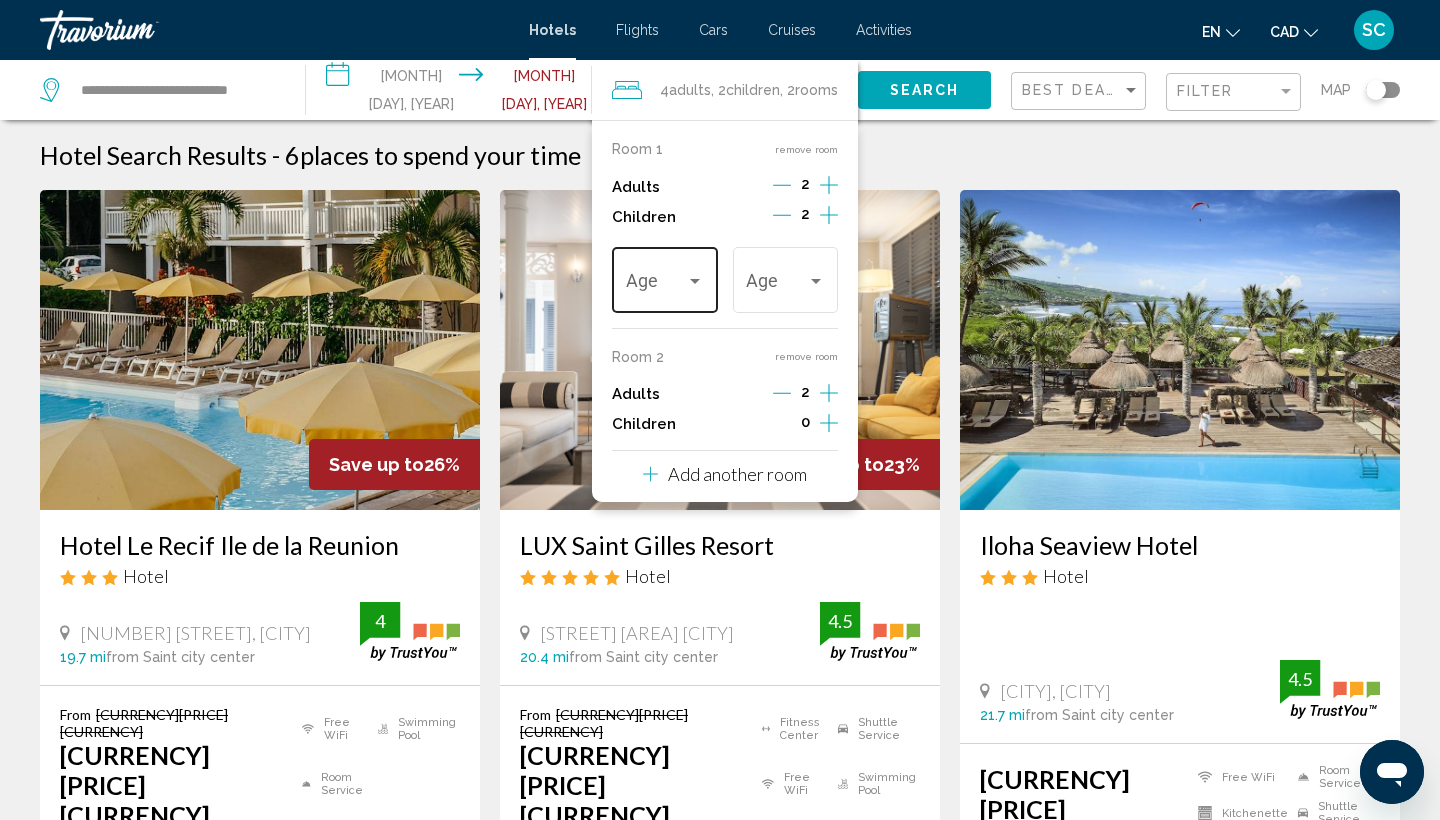 click on "Age" at bounding box center (665, 277) 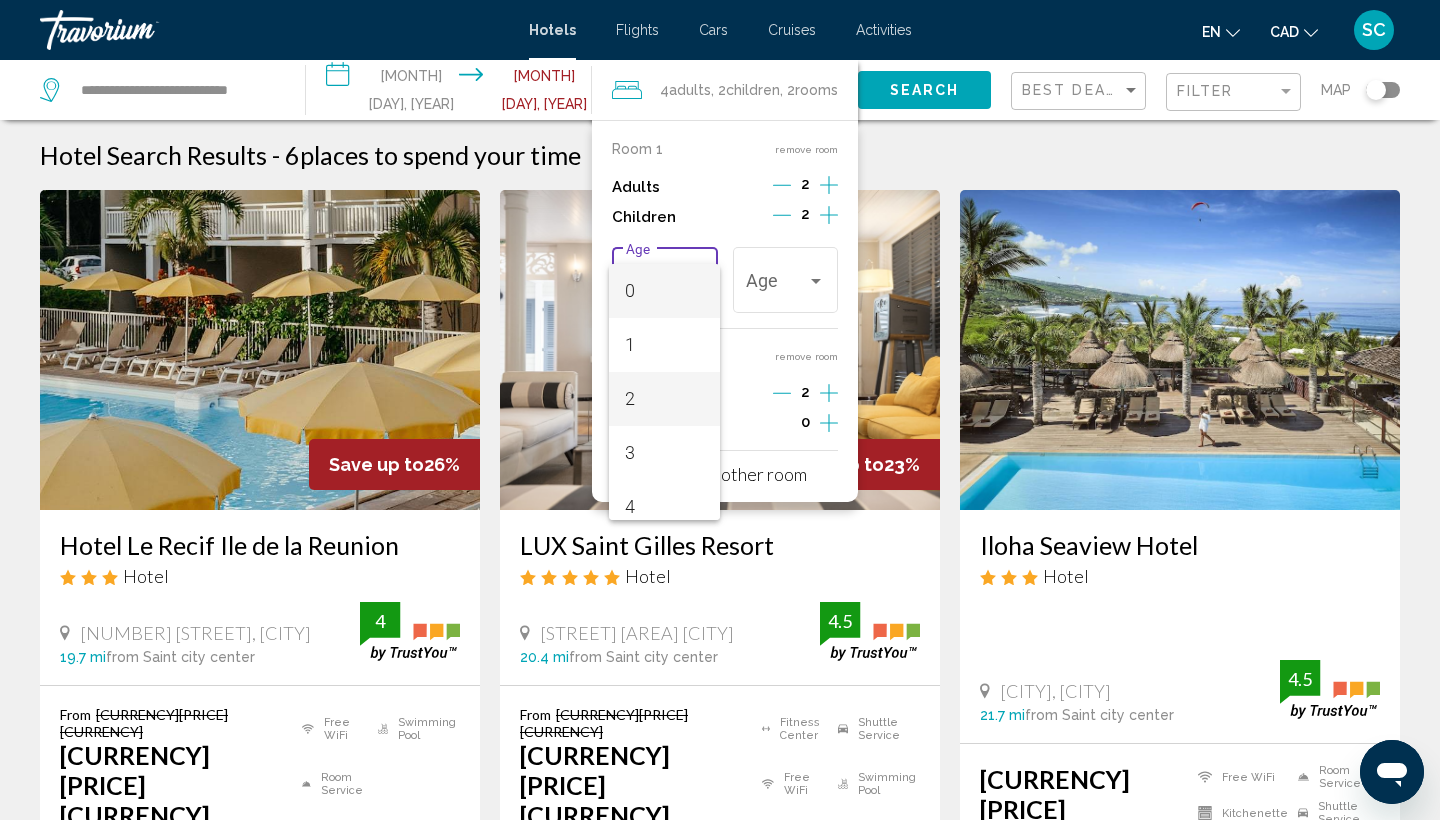 click on "2" at bounding box center [664, 399] 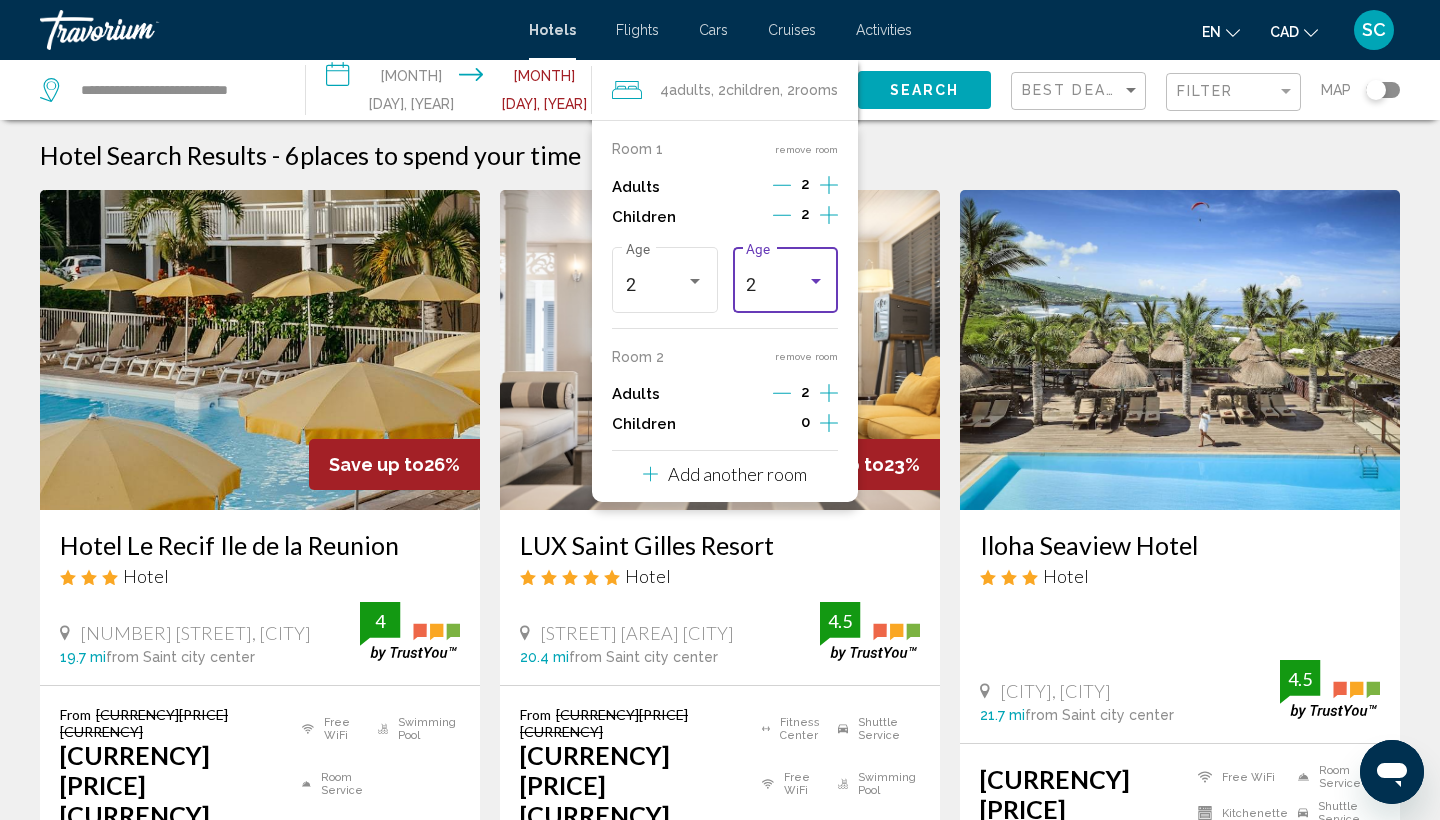 click on "2 Age" at bounding box center (785, 277) 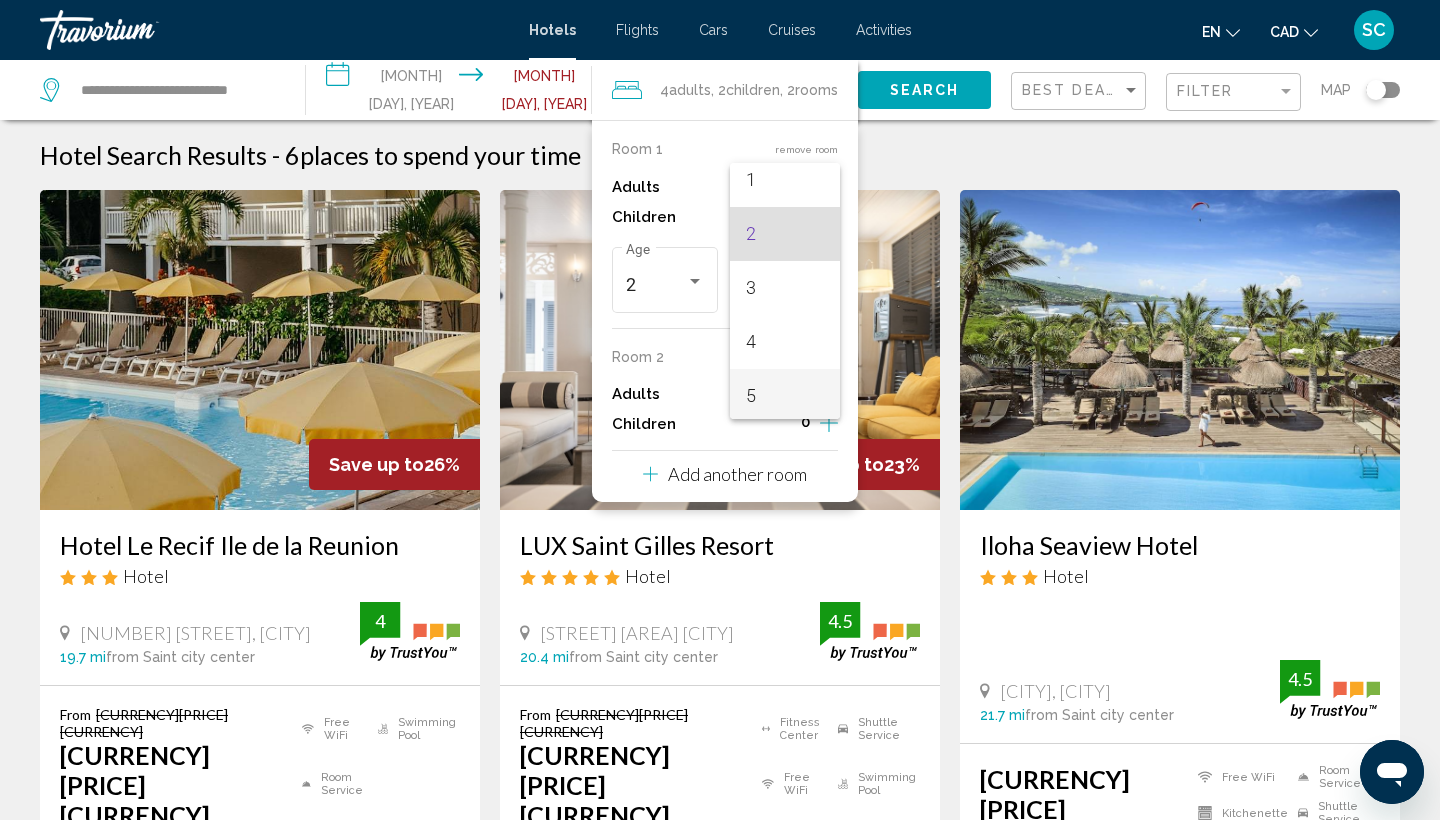 scroll, scrollTop: 71, scrollLeft: 0, axis: vertical 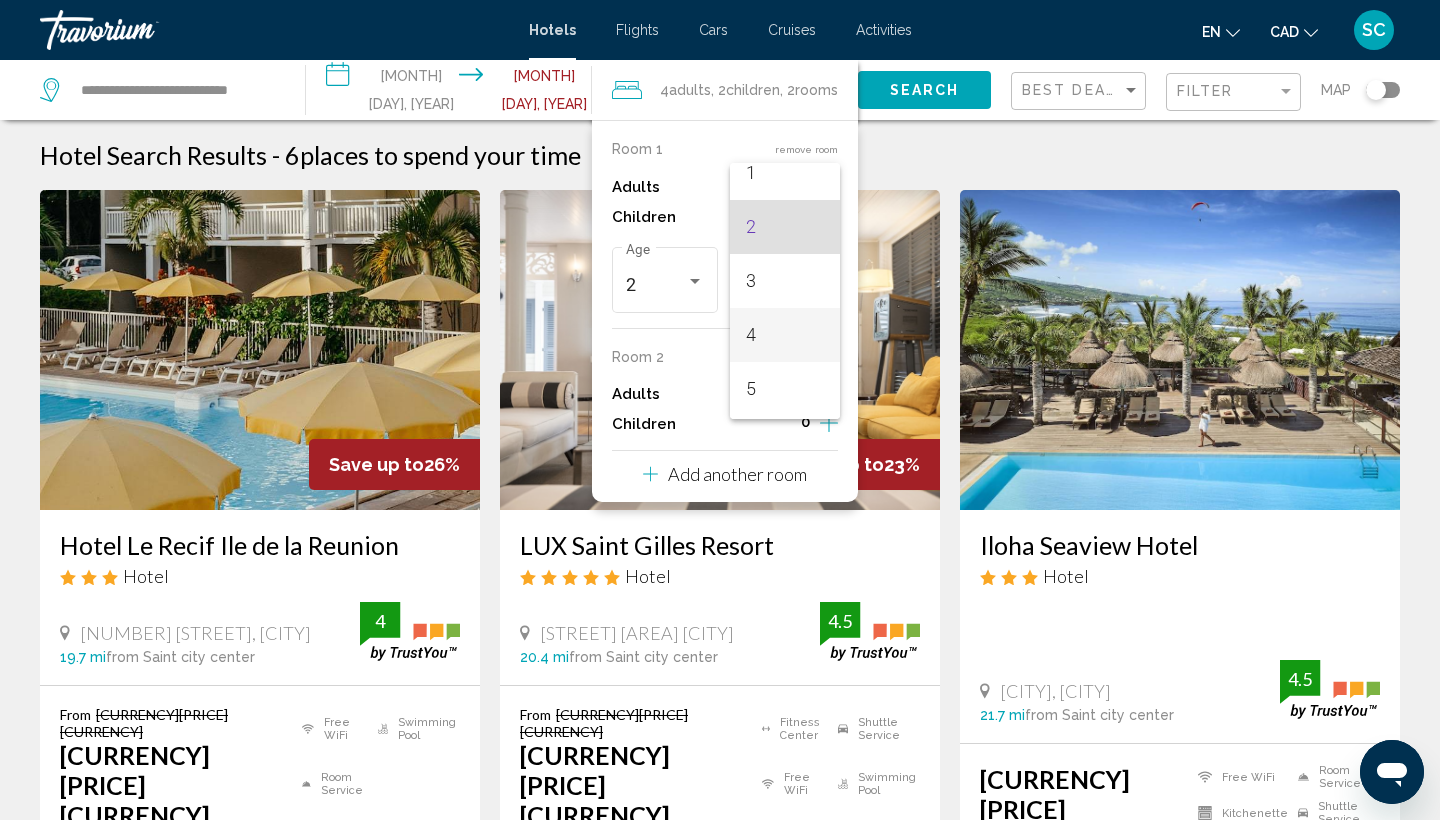 click on "4" at bounding box center (785, 335) 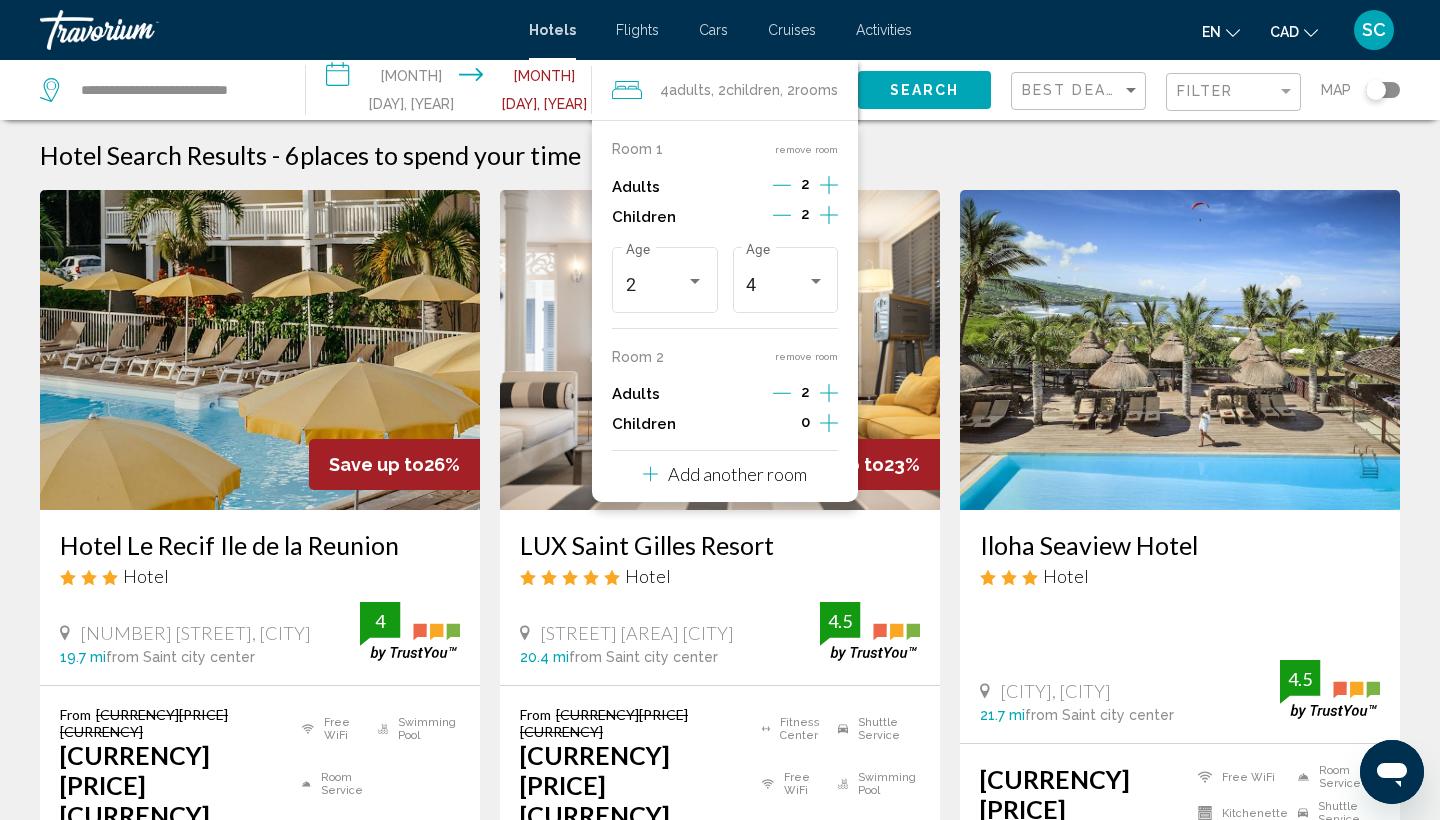 click on ", 2  Child Children" 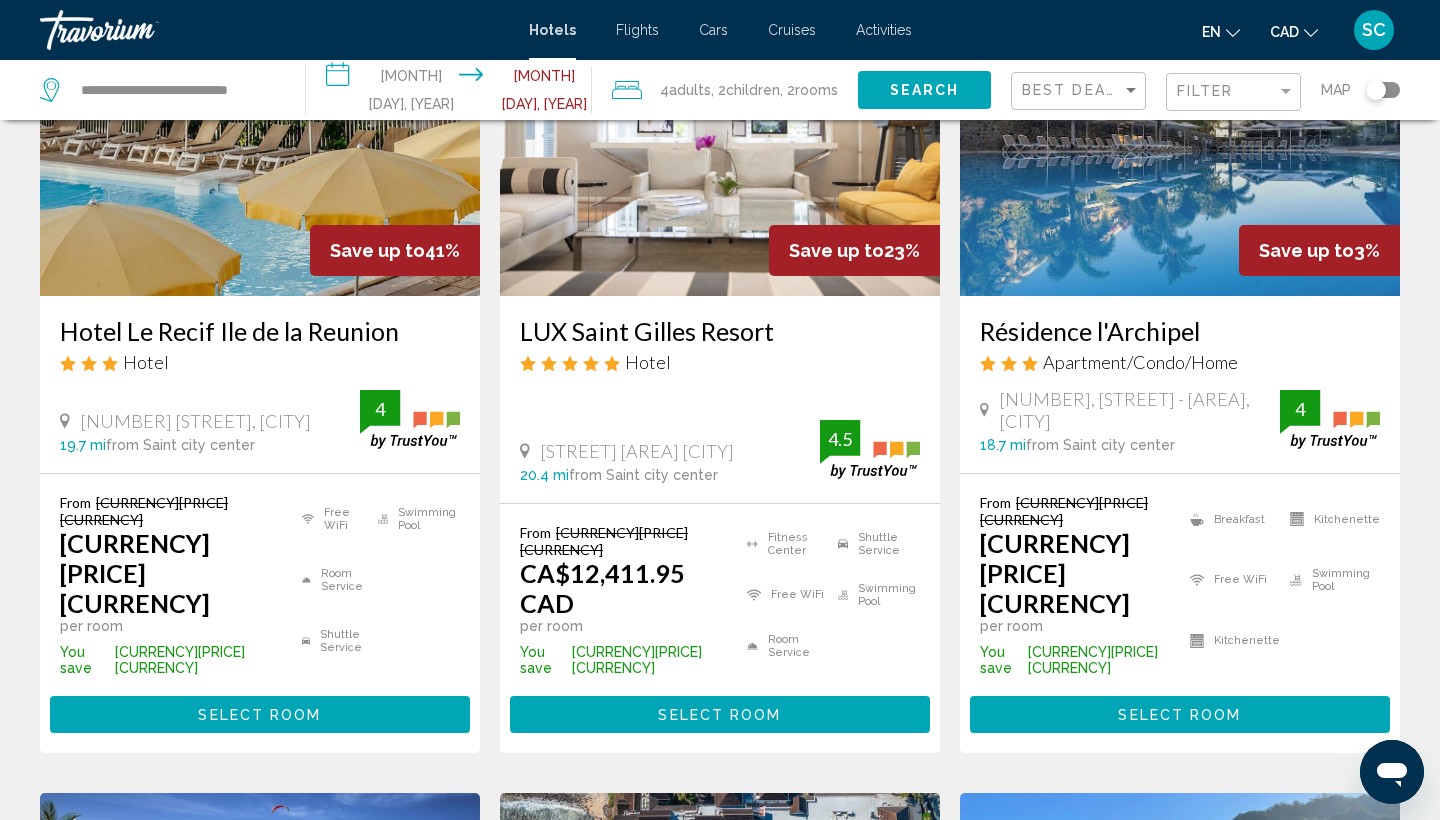 scroll, scrollTop: 248, scrollLeft: 0, axis: vertical 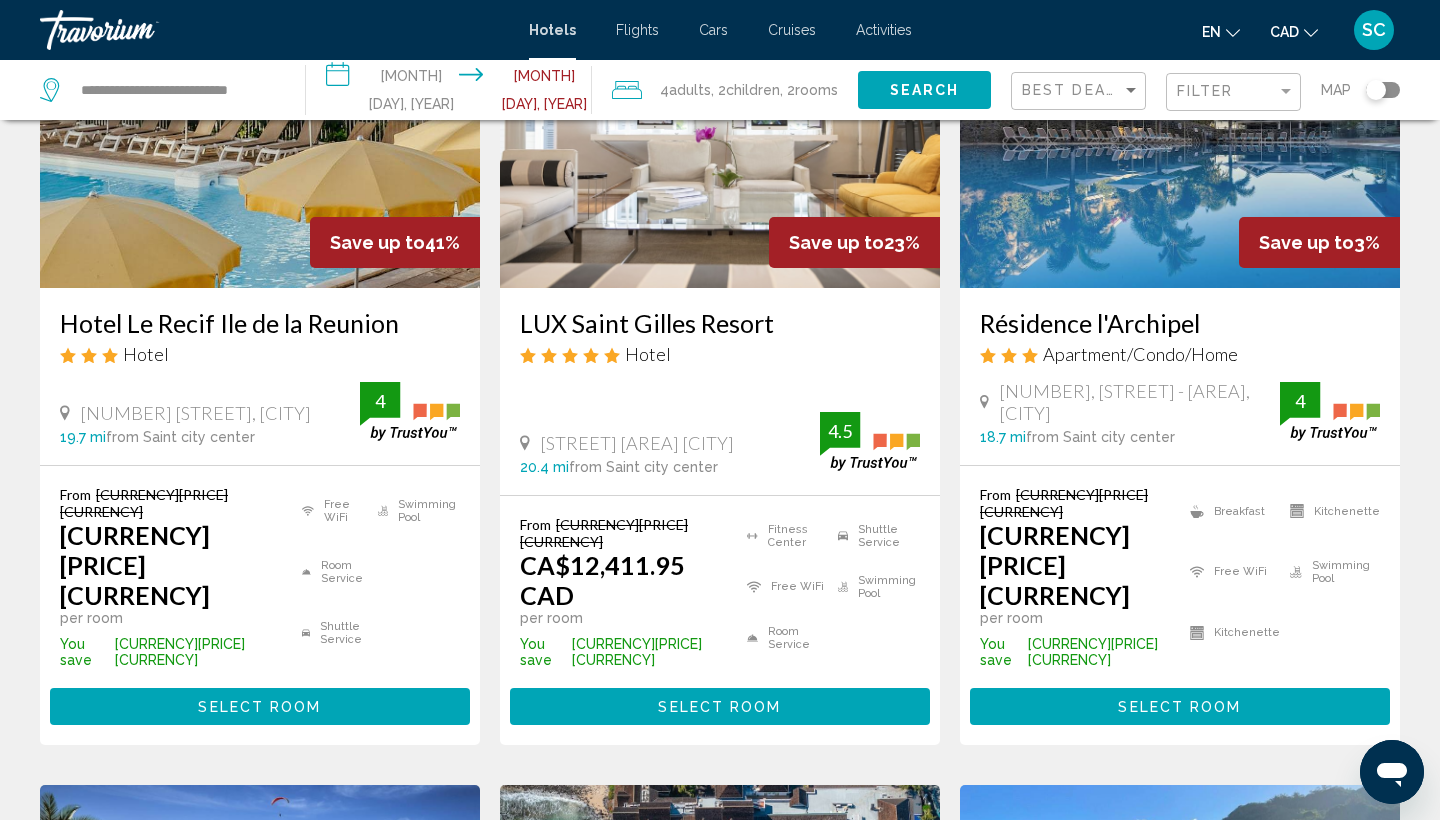 click on "Select Room" at bounding box center (259, 707) 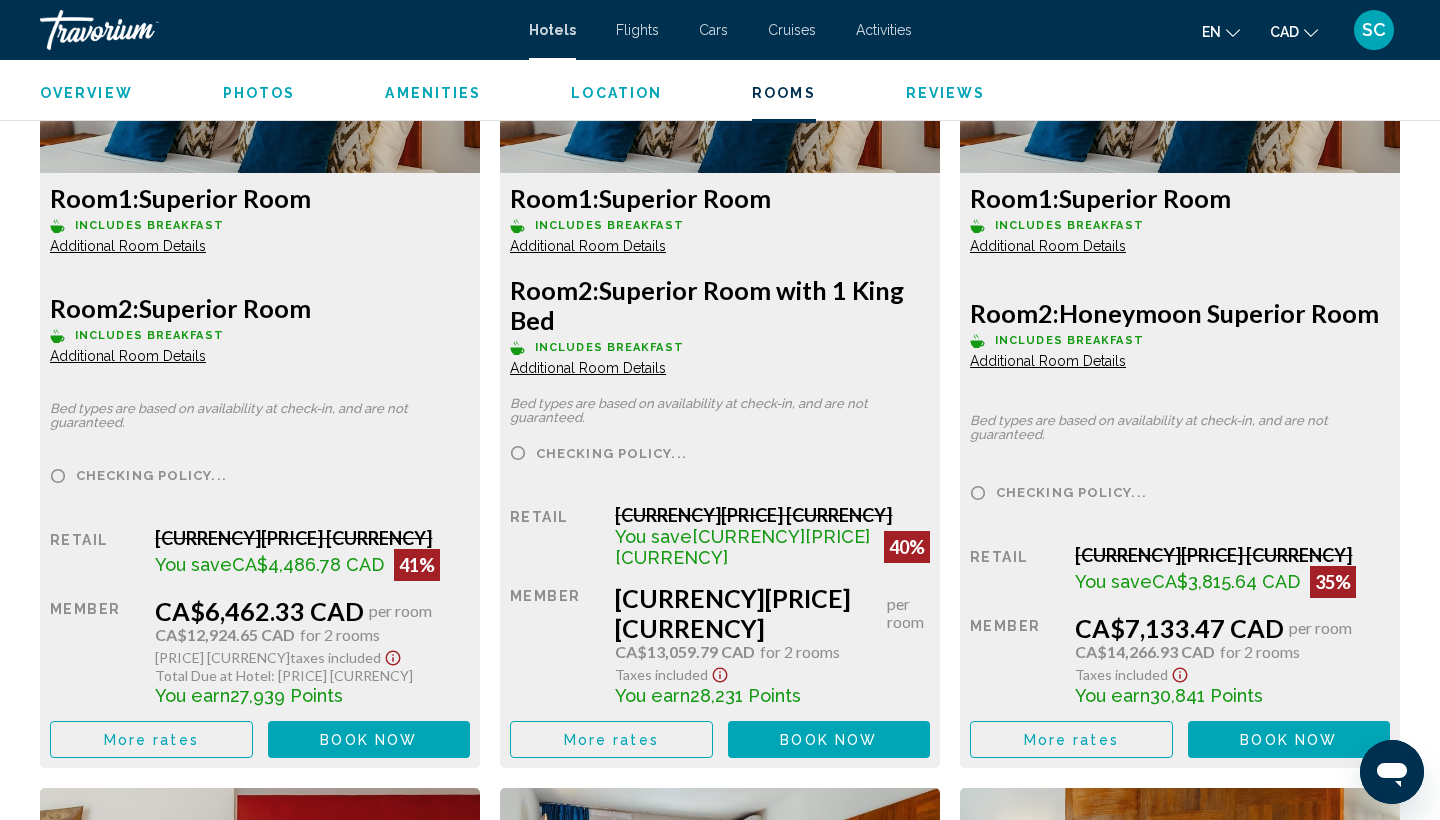 scroll, scrollTop: 2913, scrollLeft: 0, axis: vertical 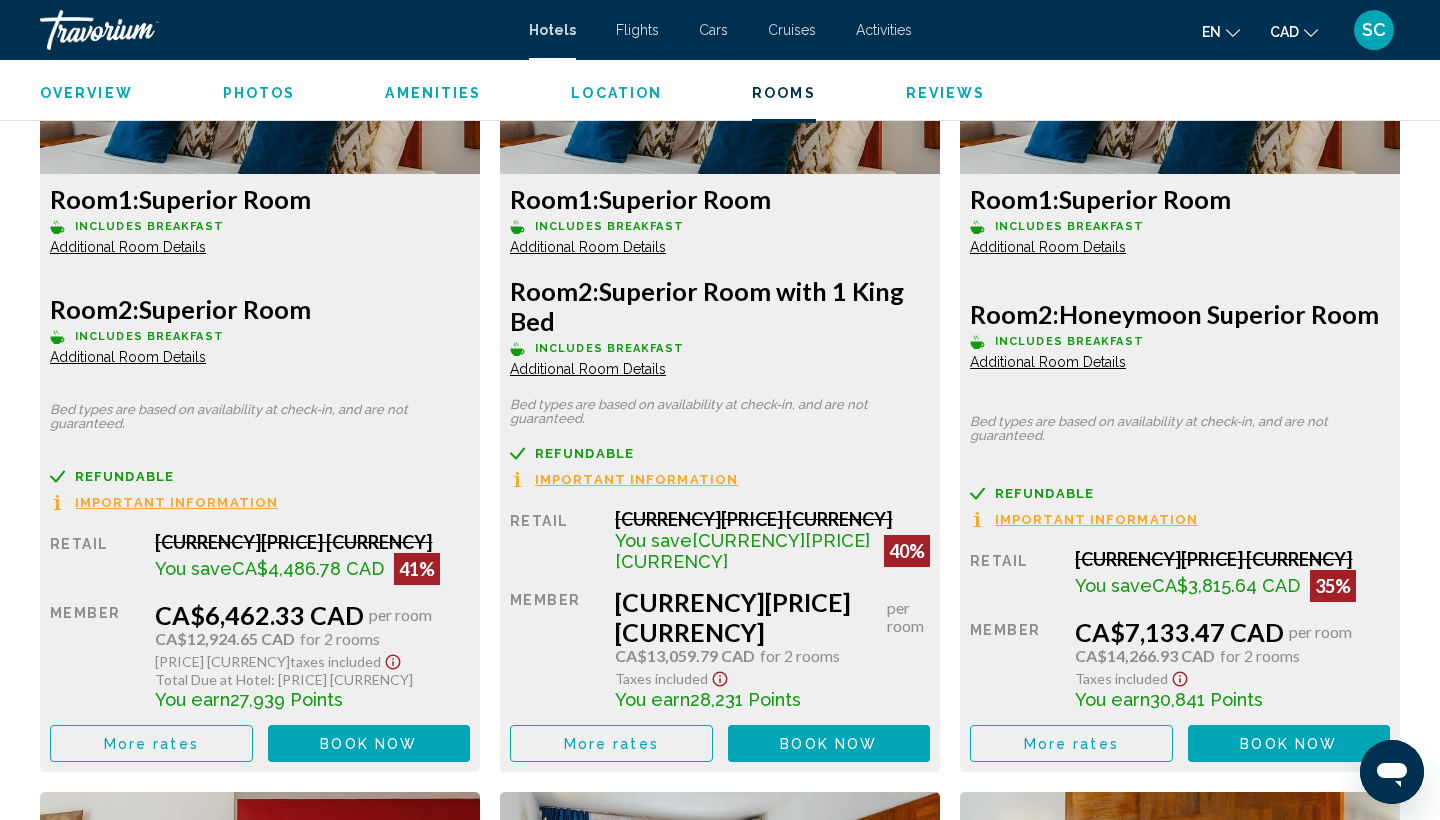 click on "Book now" at bounding box center (368, 744) 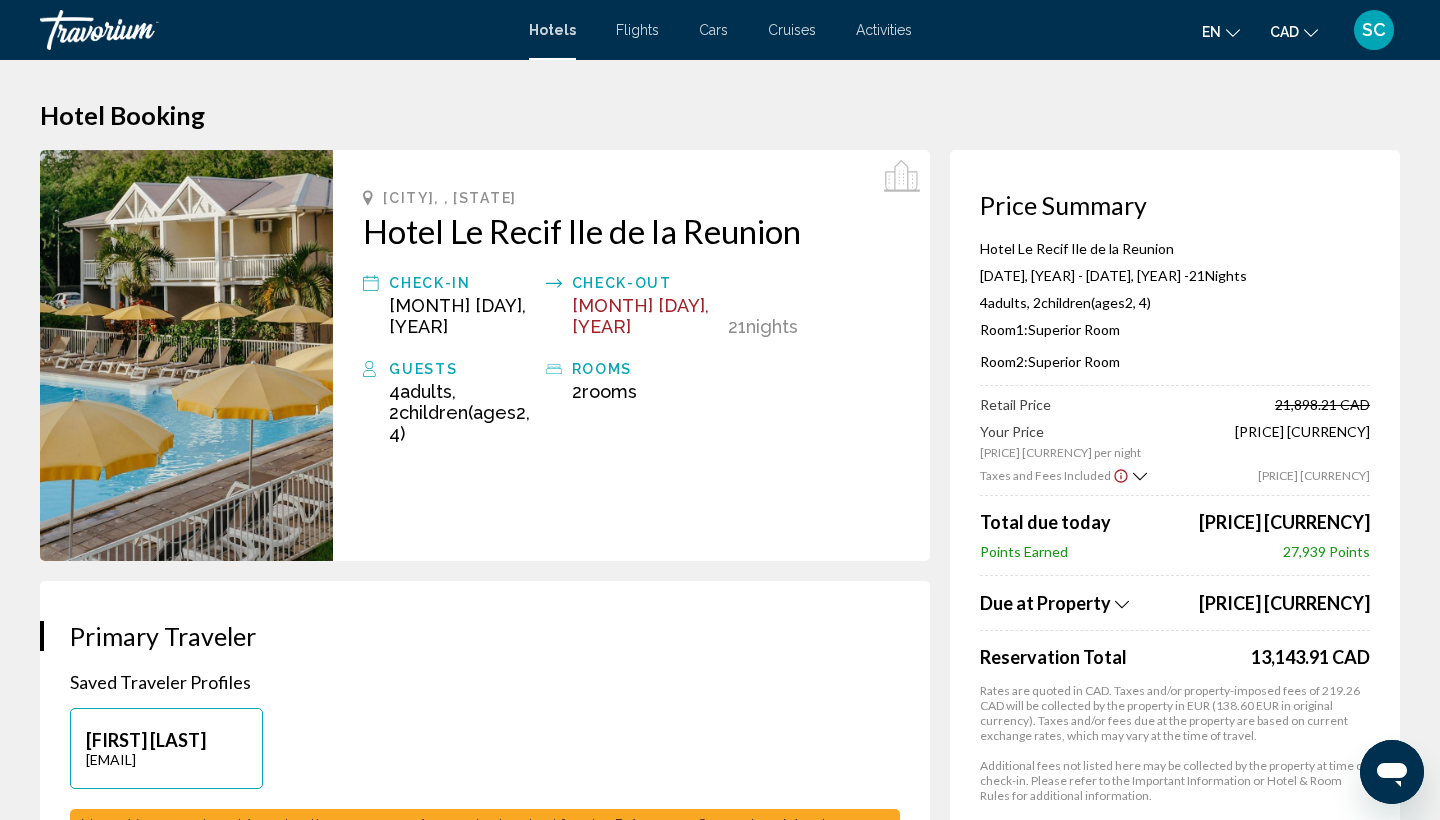 scroll, scrollTop: 0, scrollLeft: 0, axis: both 